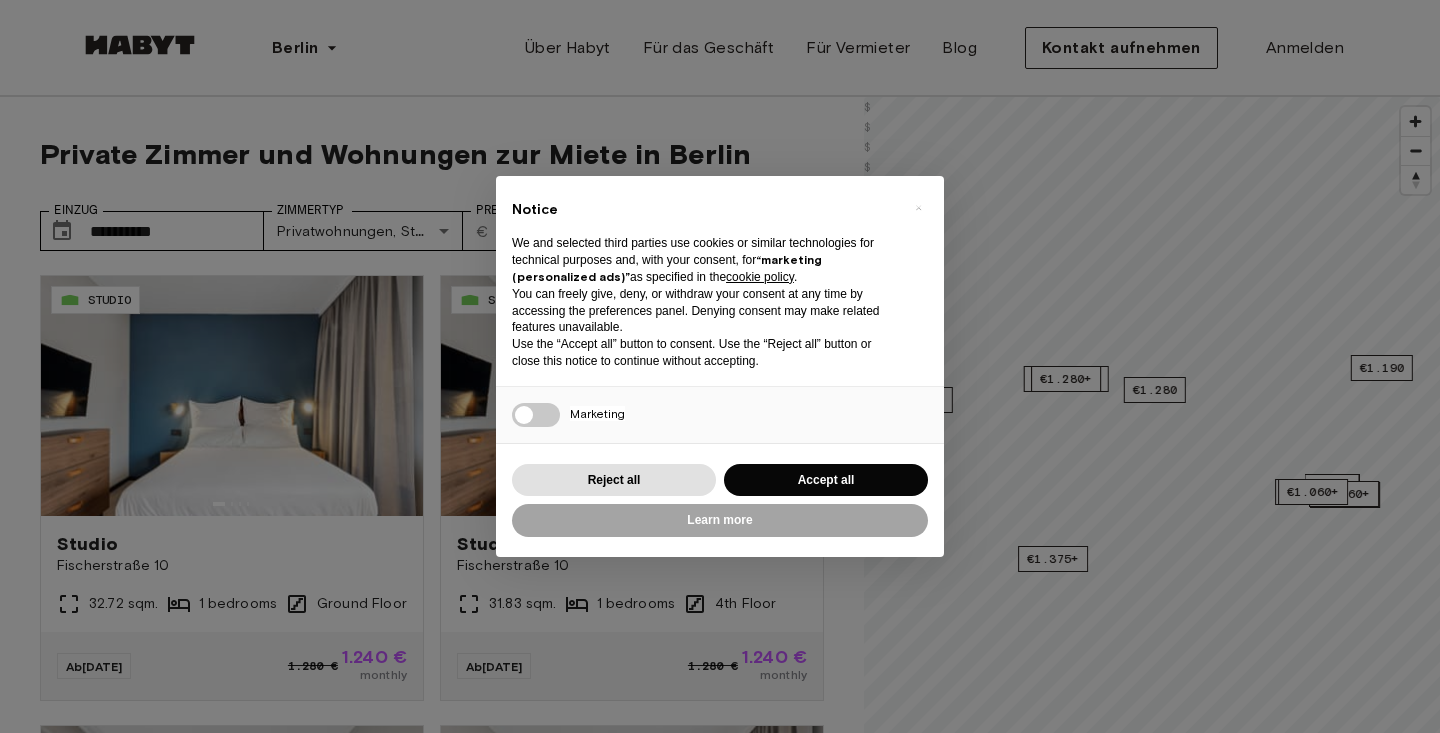 scroll, scrollTop: 0, scrollLeft: 0, axis: both 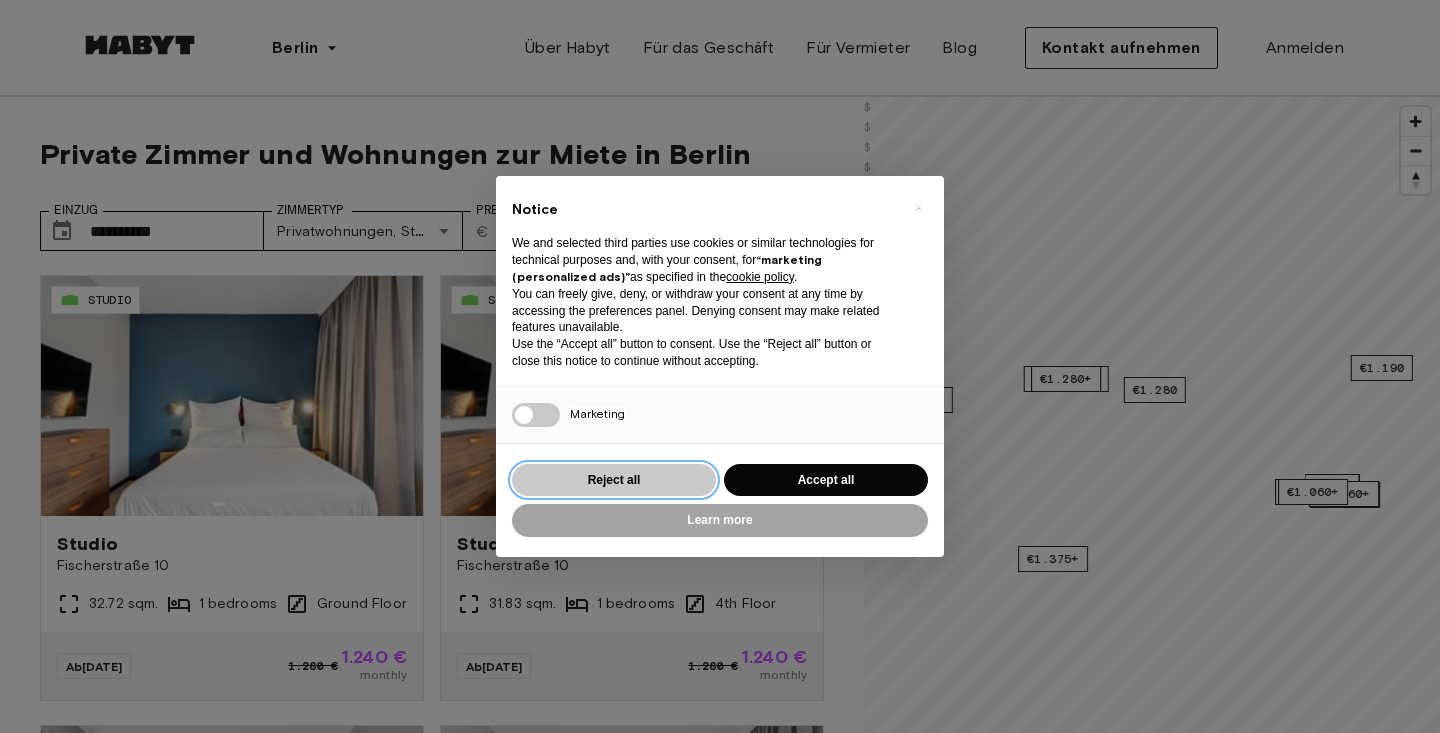 click on "Reject all" at bounding box center (614, 480) 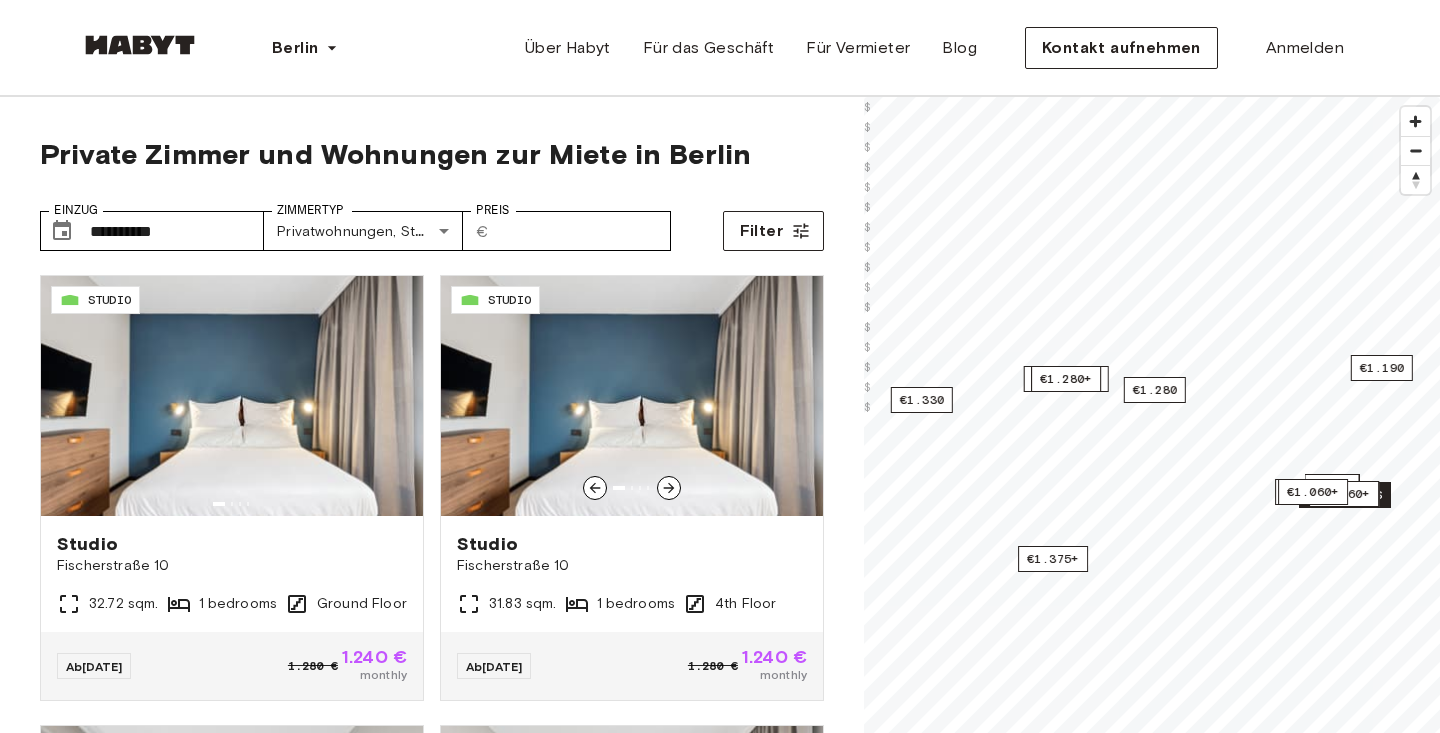 scroll, scrollTop: 0, scrollLeft: 0, axis: both 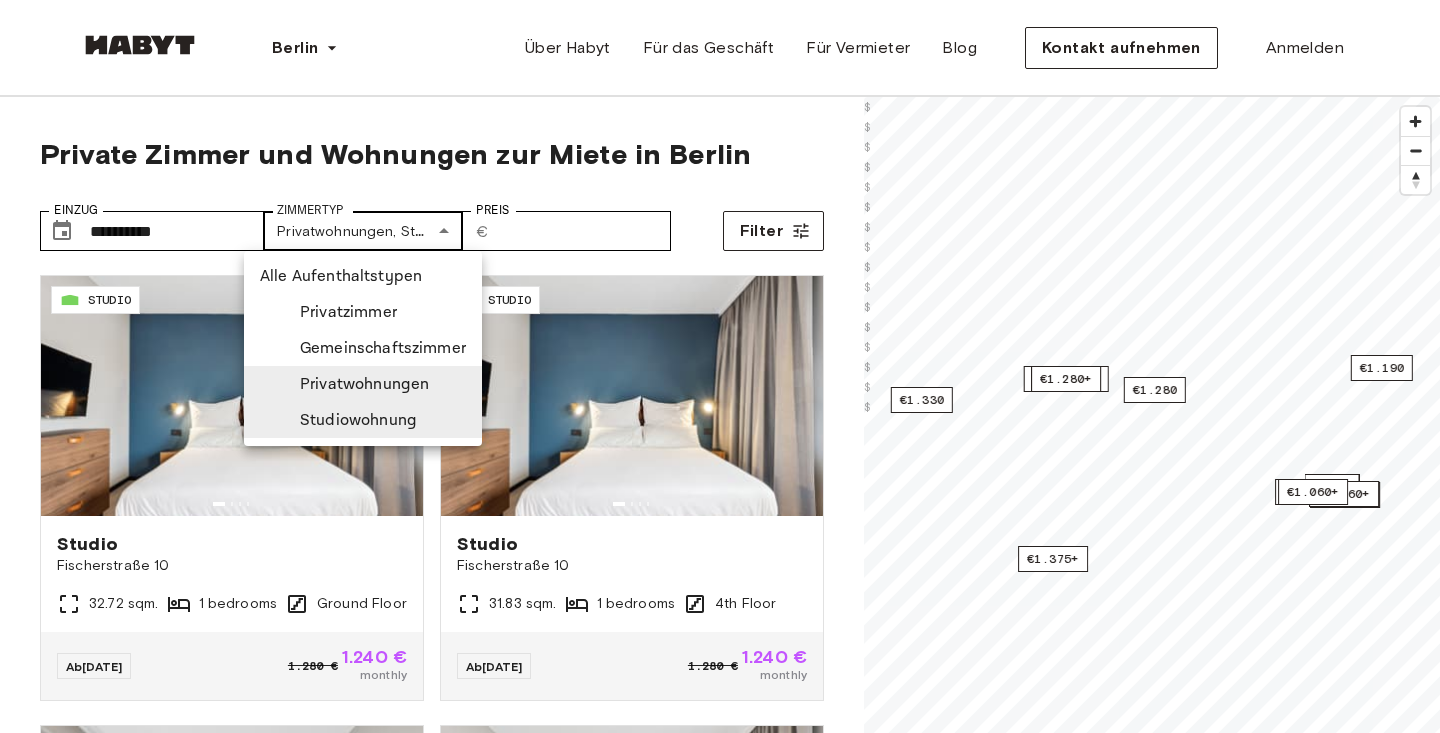 click on "**********" at bounding box center [720, 2387] 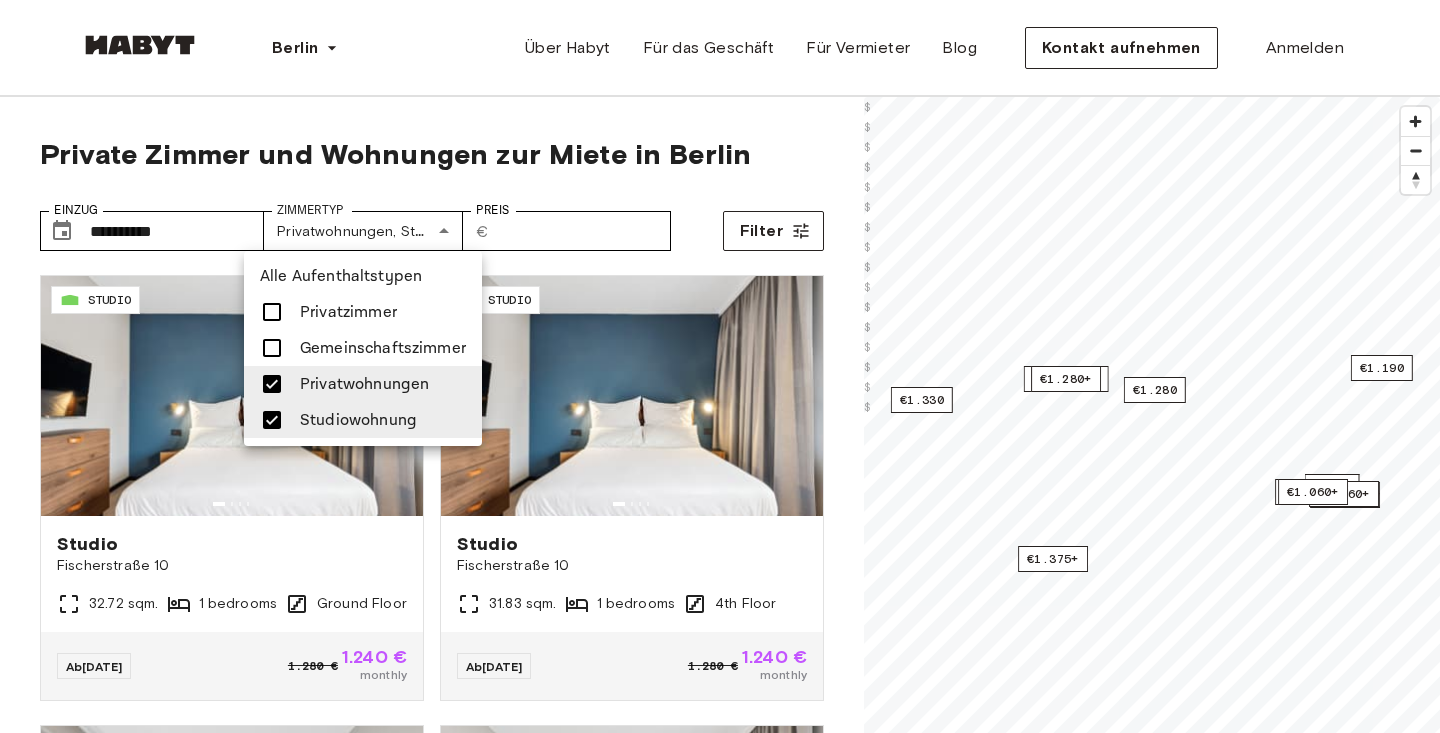 click at bounding box center [272, 420] 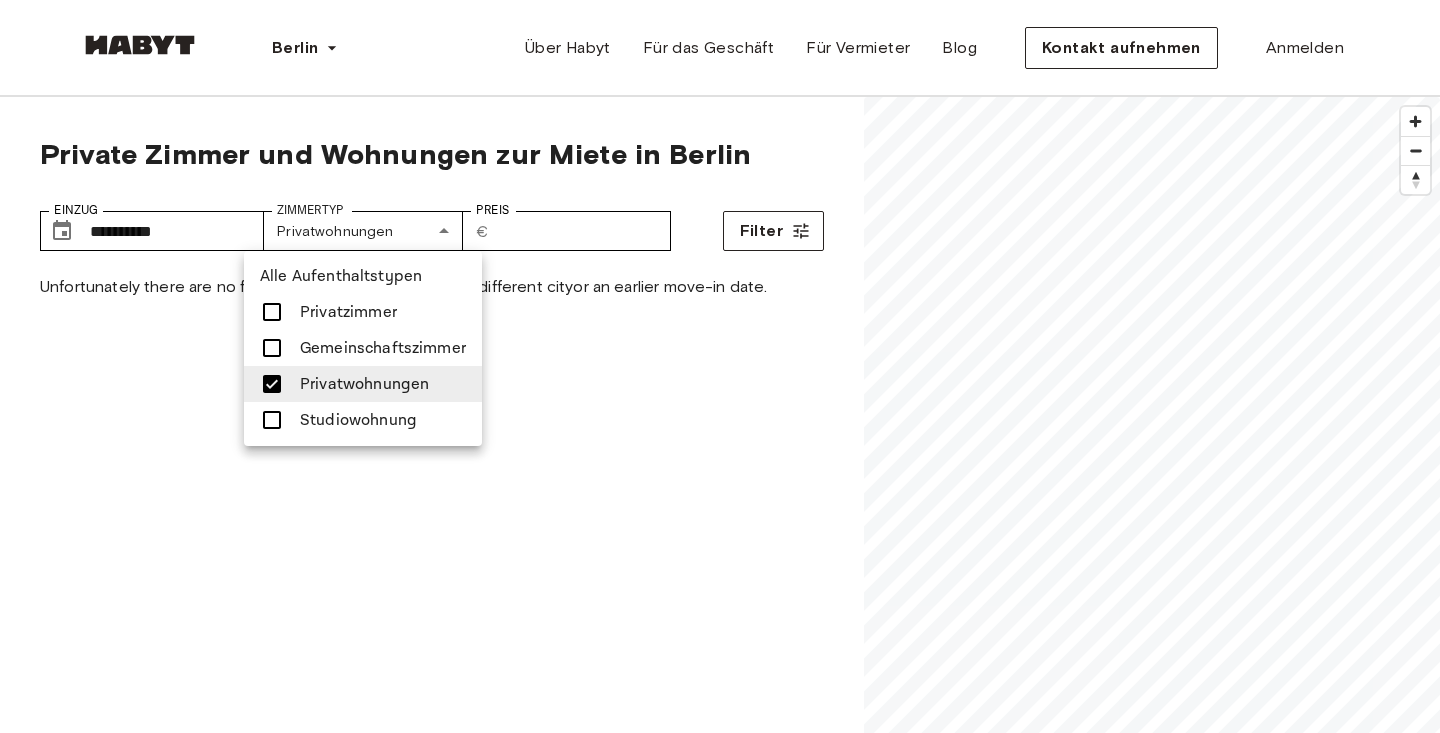 click at bounding box center [720, 366] 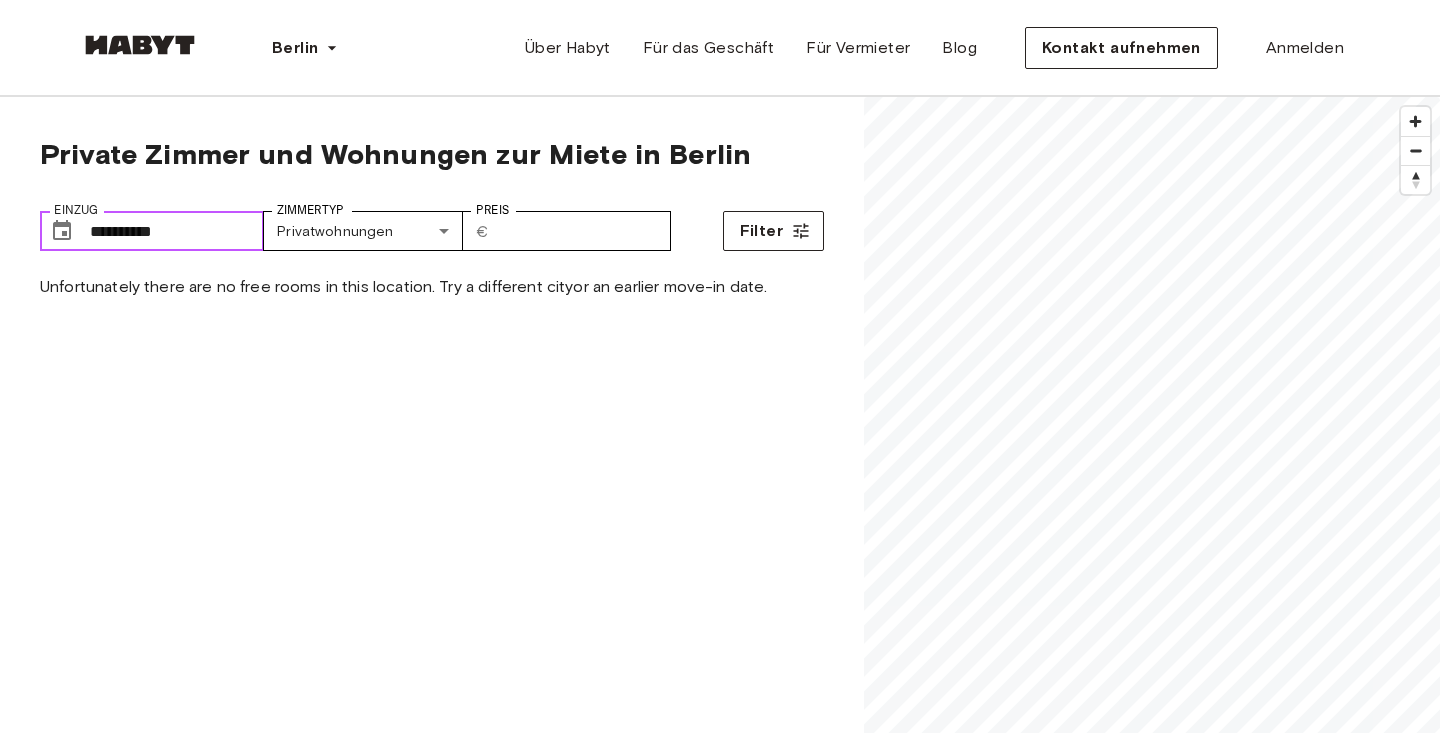 click on "**********" at bounding box center [177, 231] 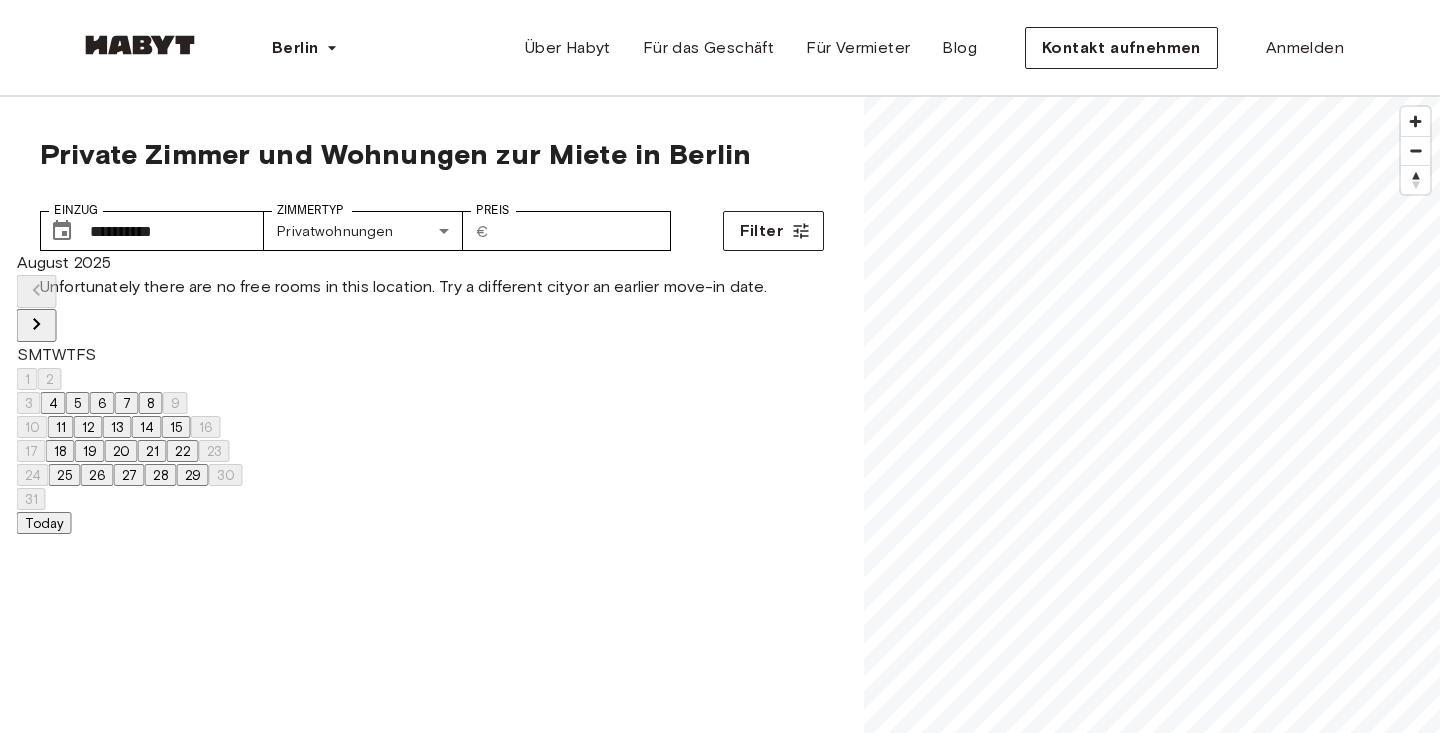 click 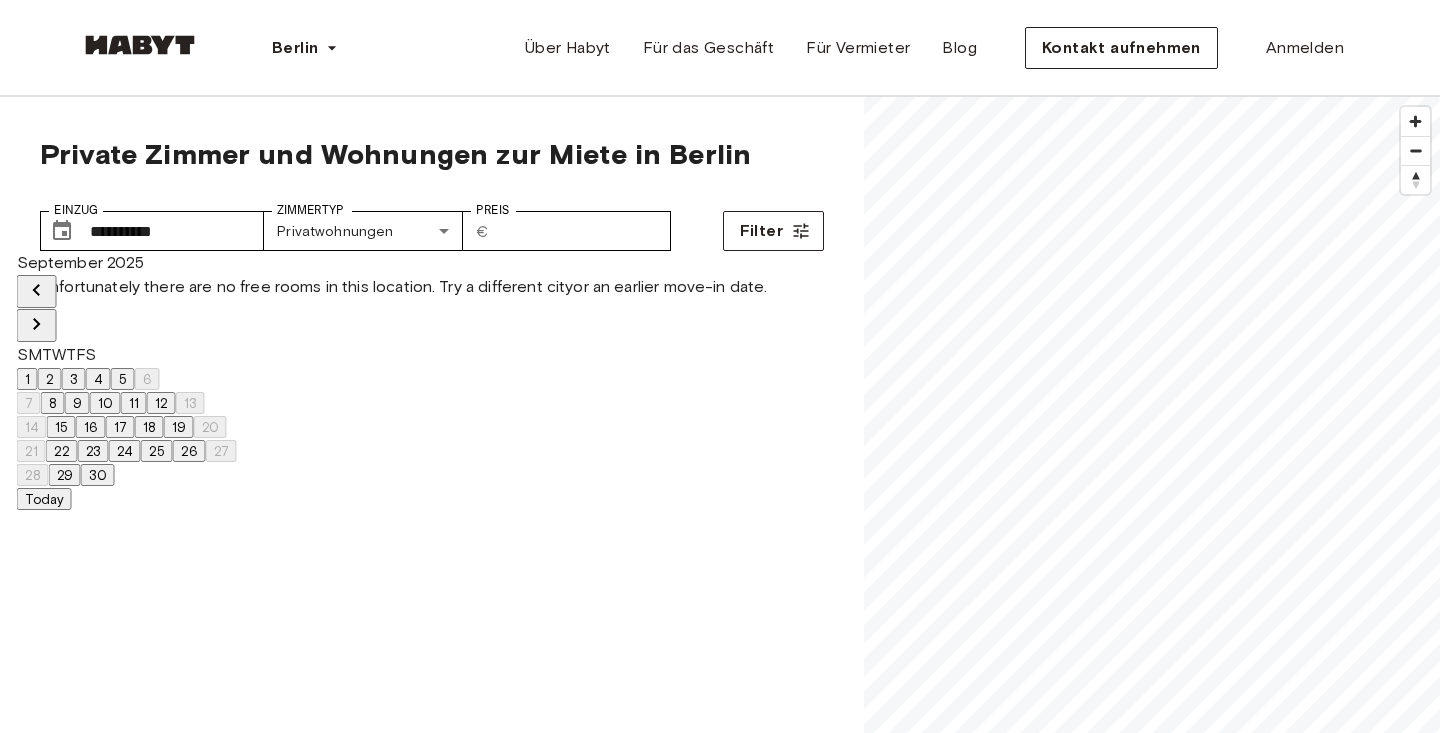 click on "1" at bounding box center [27, 379] 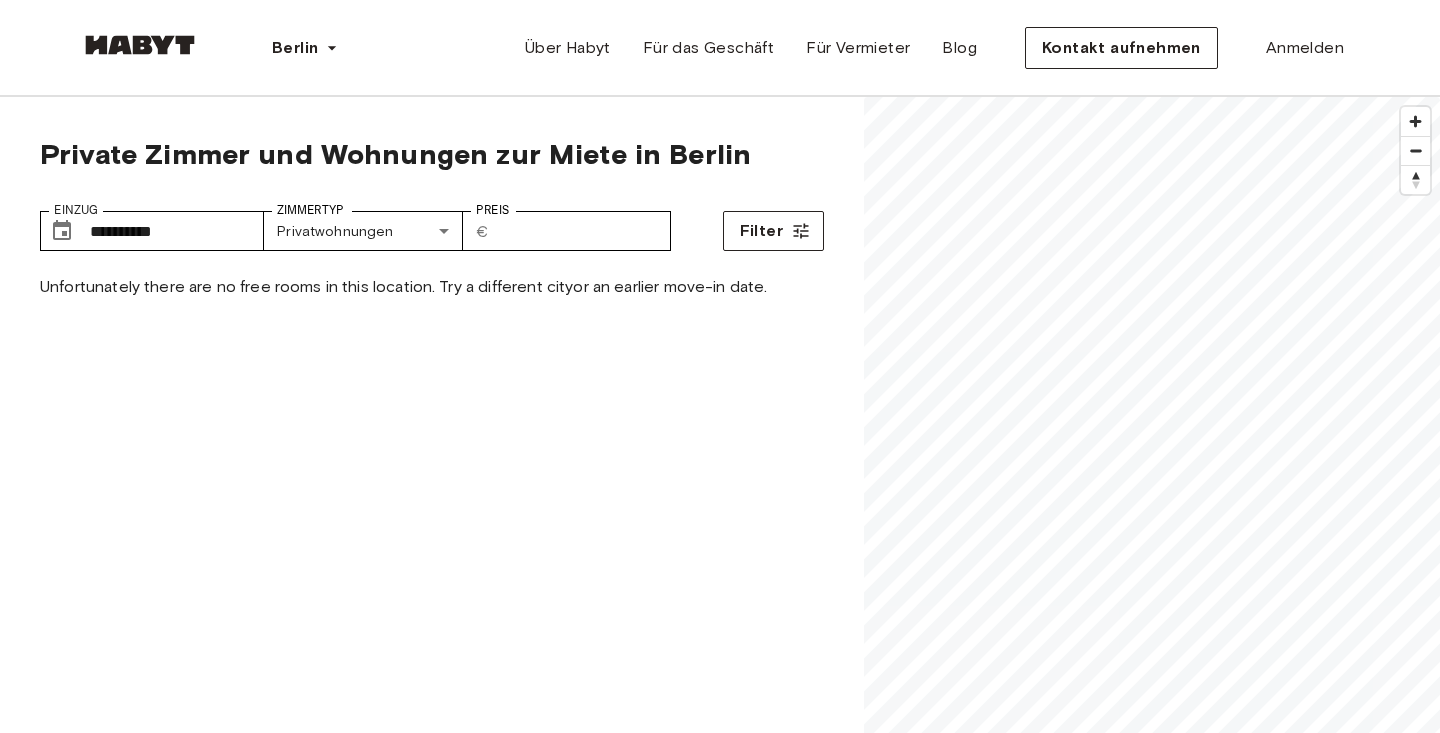 click on "Unfortunately there are no free rooms in this location. Try a   different city  or an   earlier move-in date ." at bounding box center (432, 641) 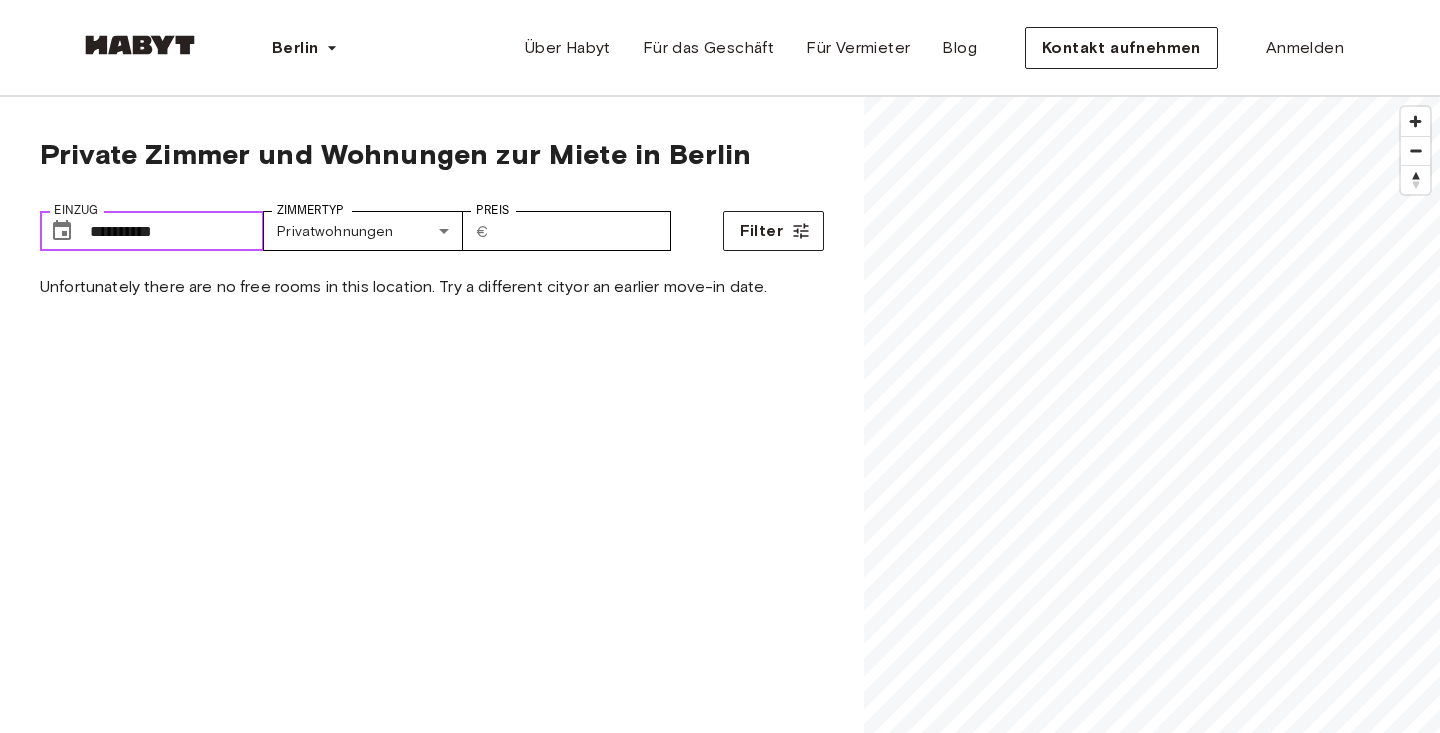click on "**********" at bounding box center [177, 231] 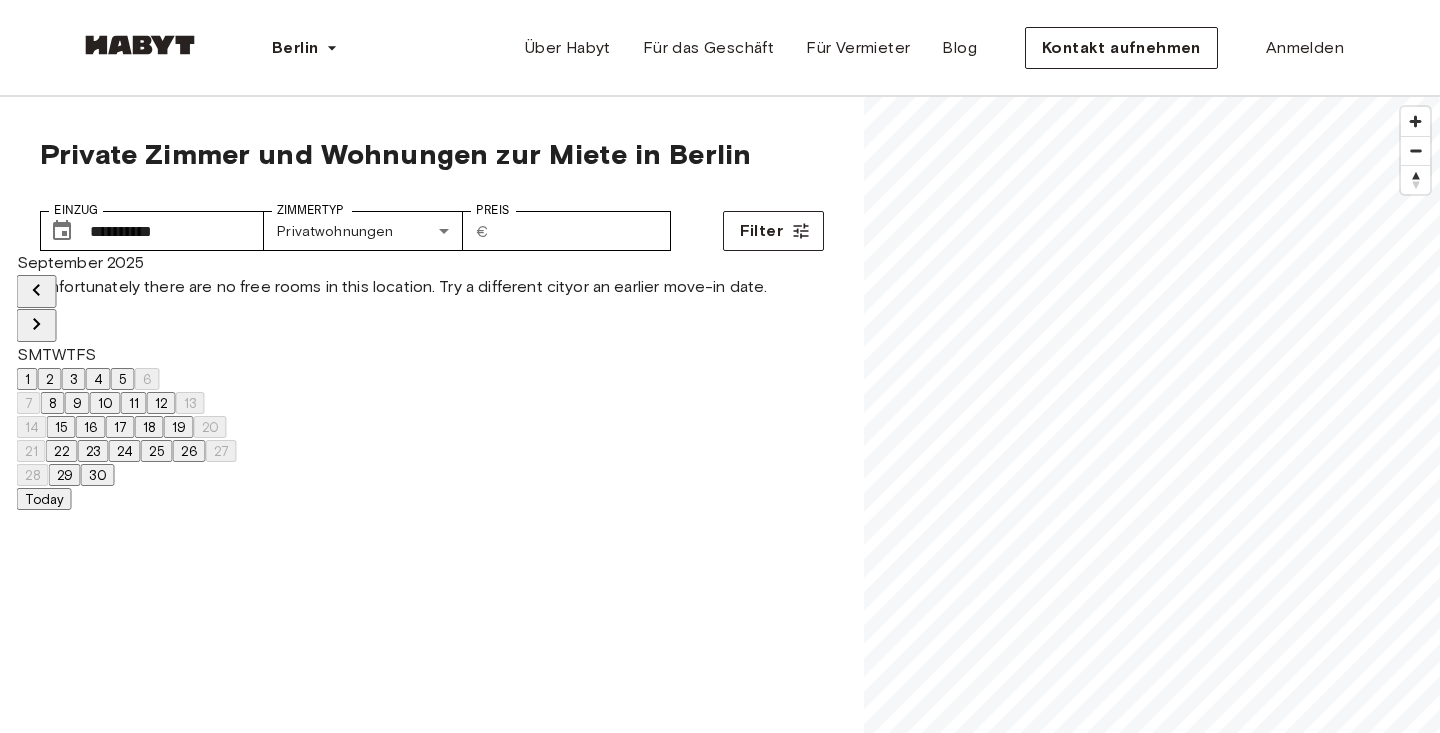click 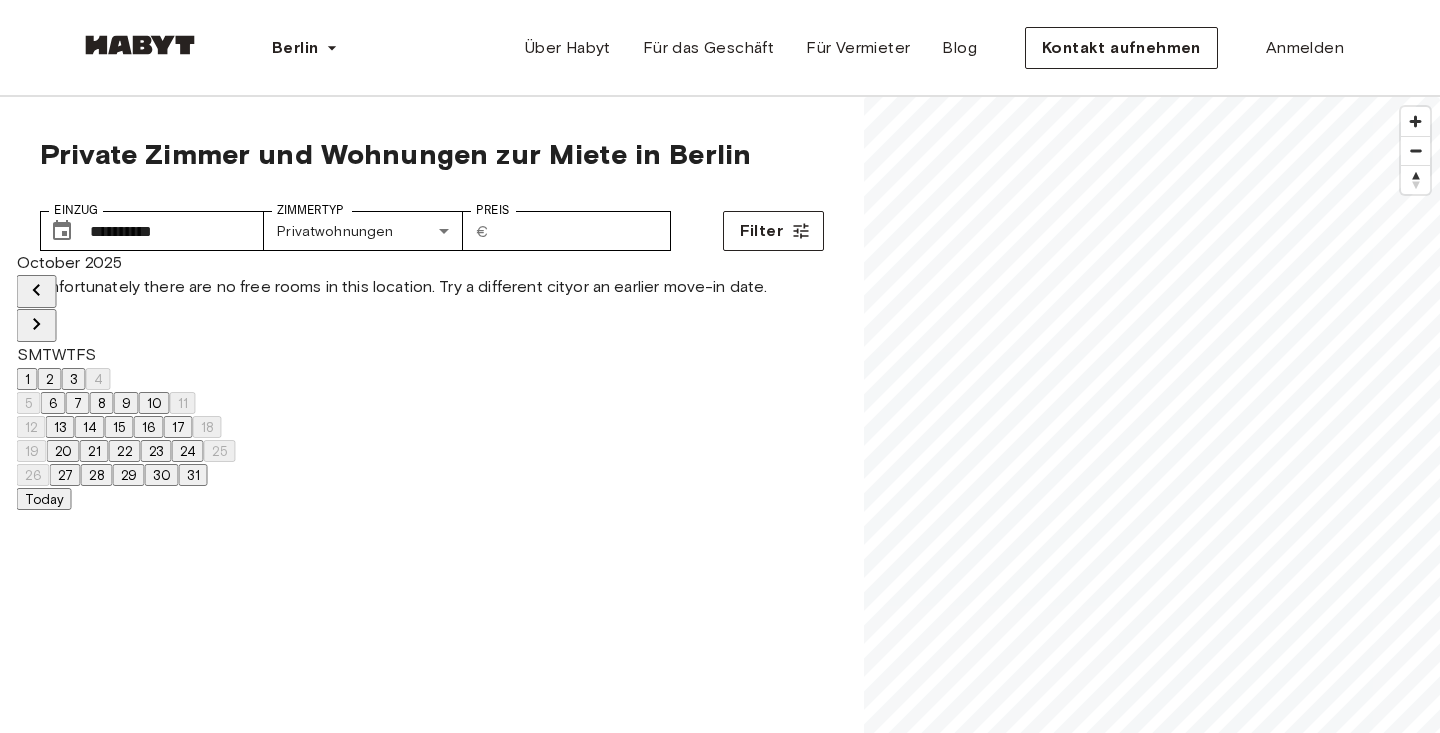 click on "1" at bounding box center (27, 379) 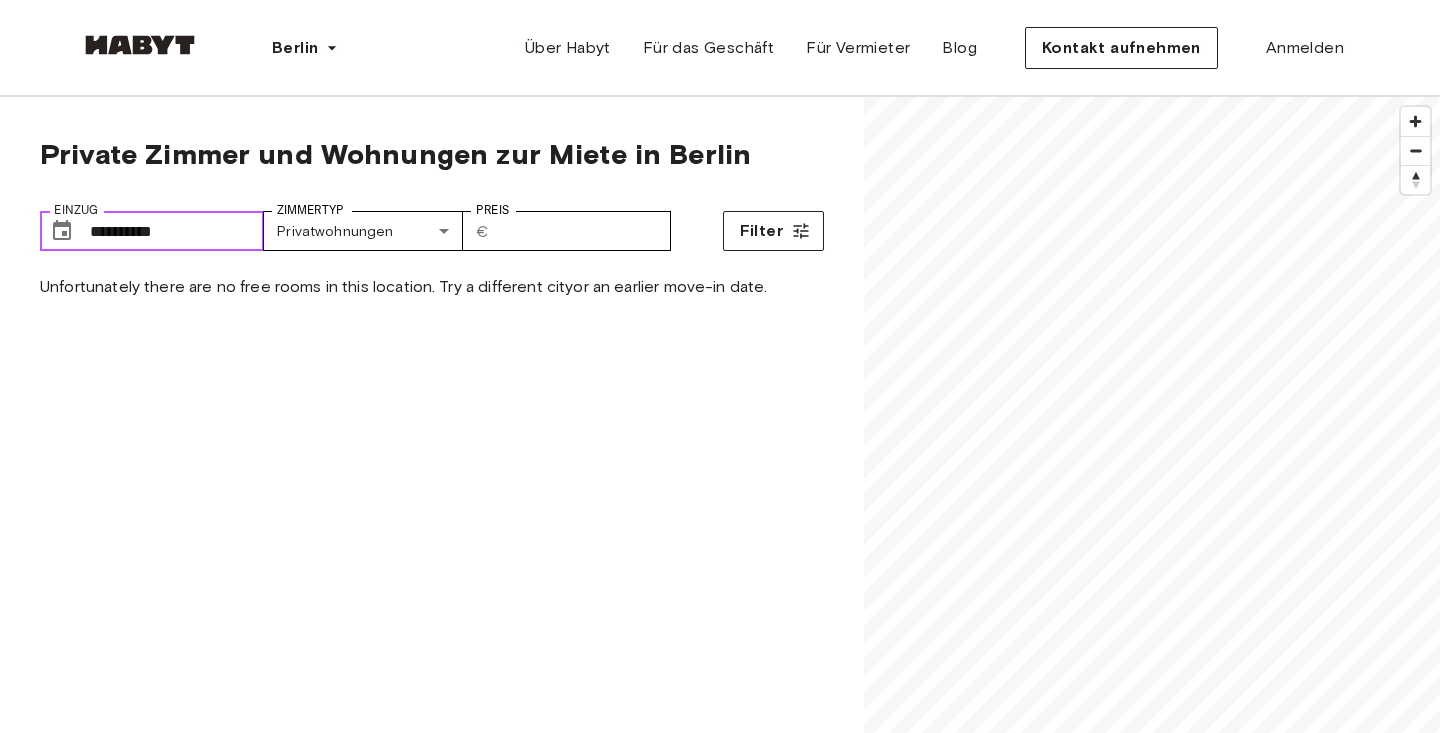 click on "**********" at bounding box center [177, 231] 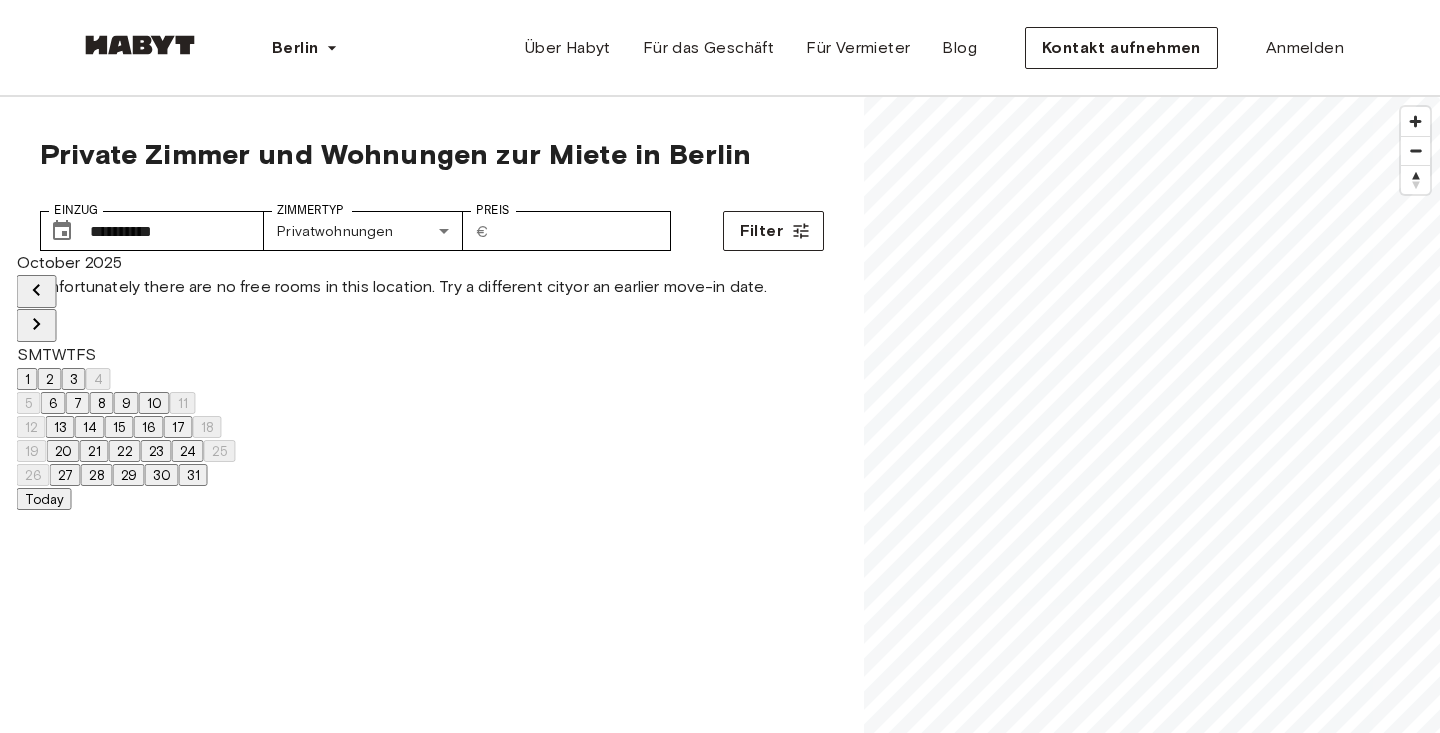 click 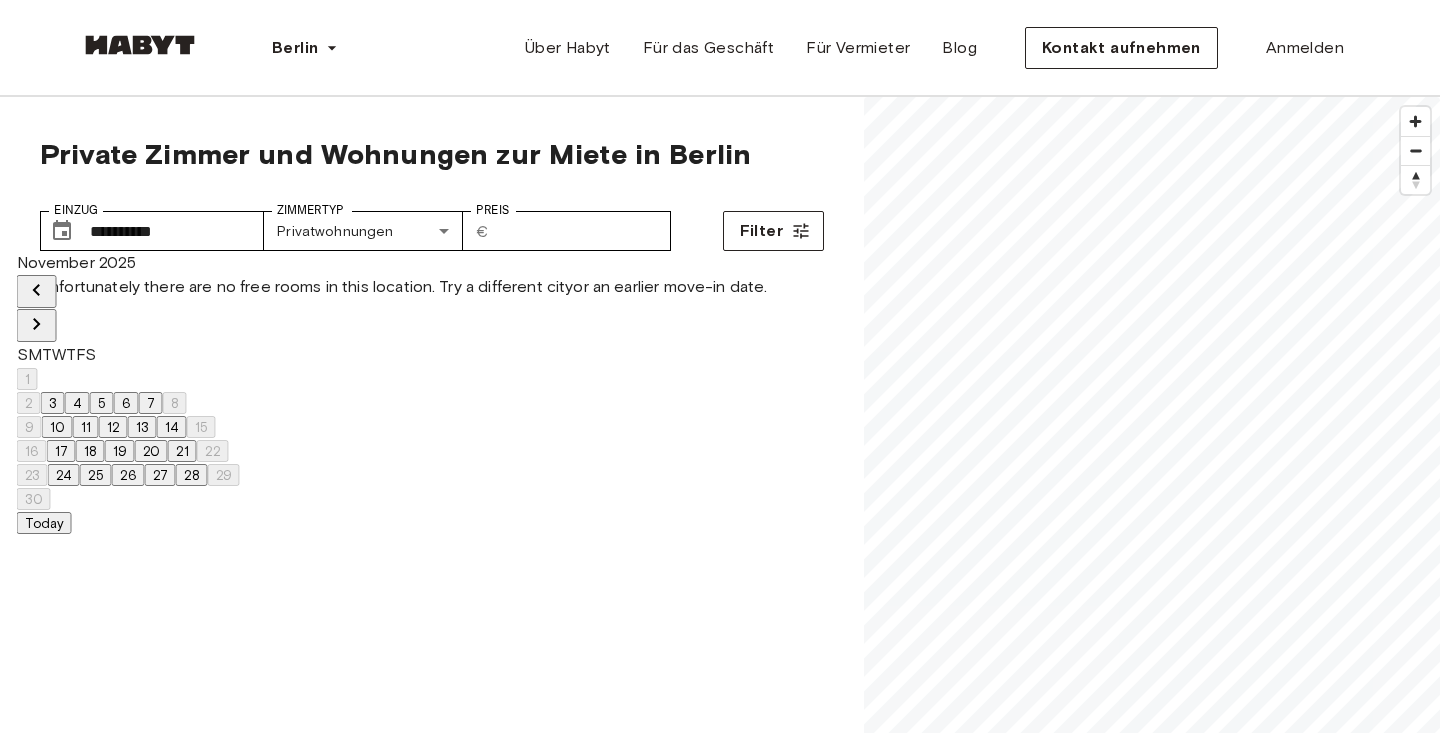 click on "3" at bounding box center [53, 403] 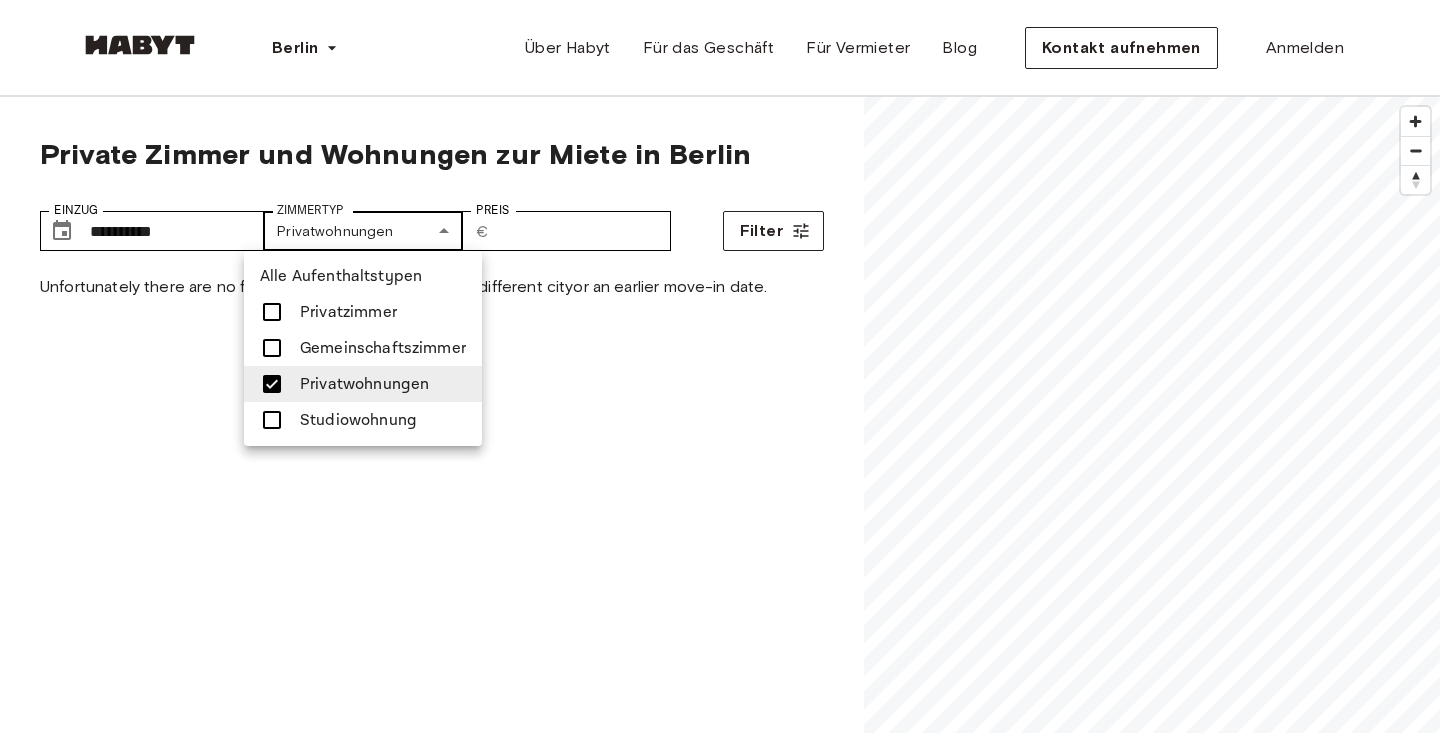 click on "**********" at bounding box center (720, 2387) 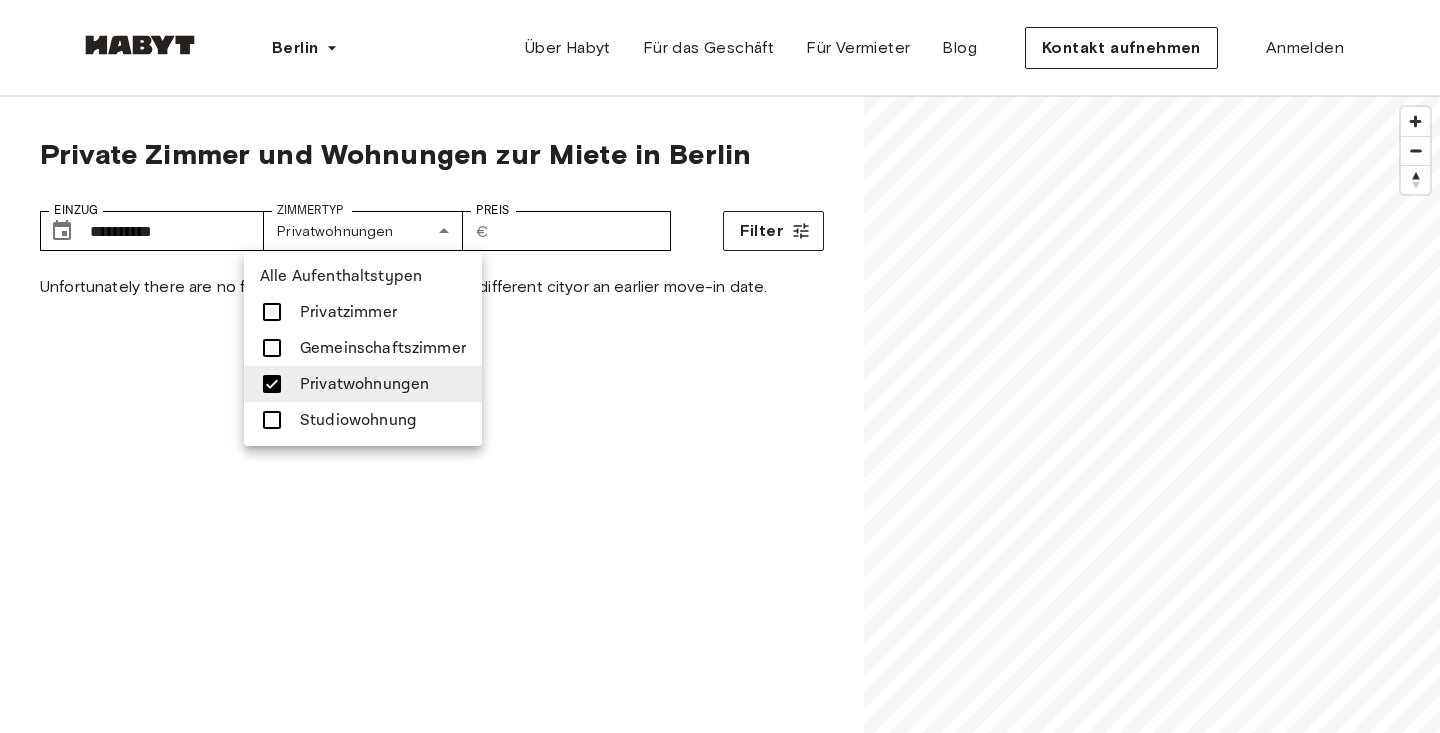 click at bounding box center [720, 366] 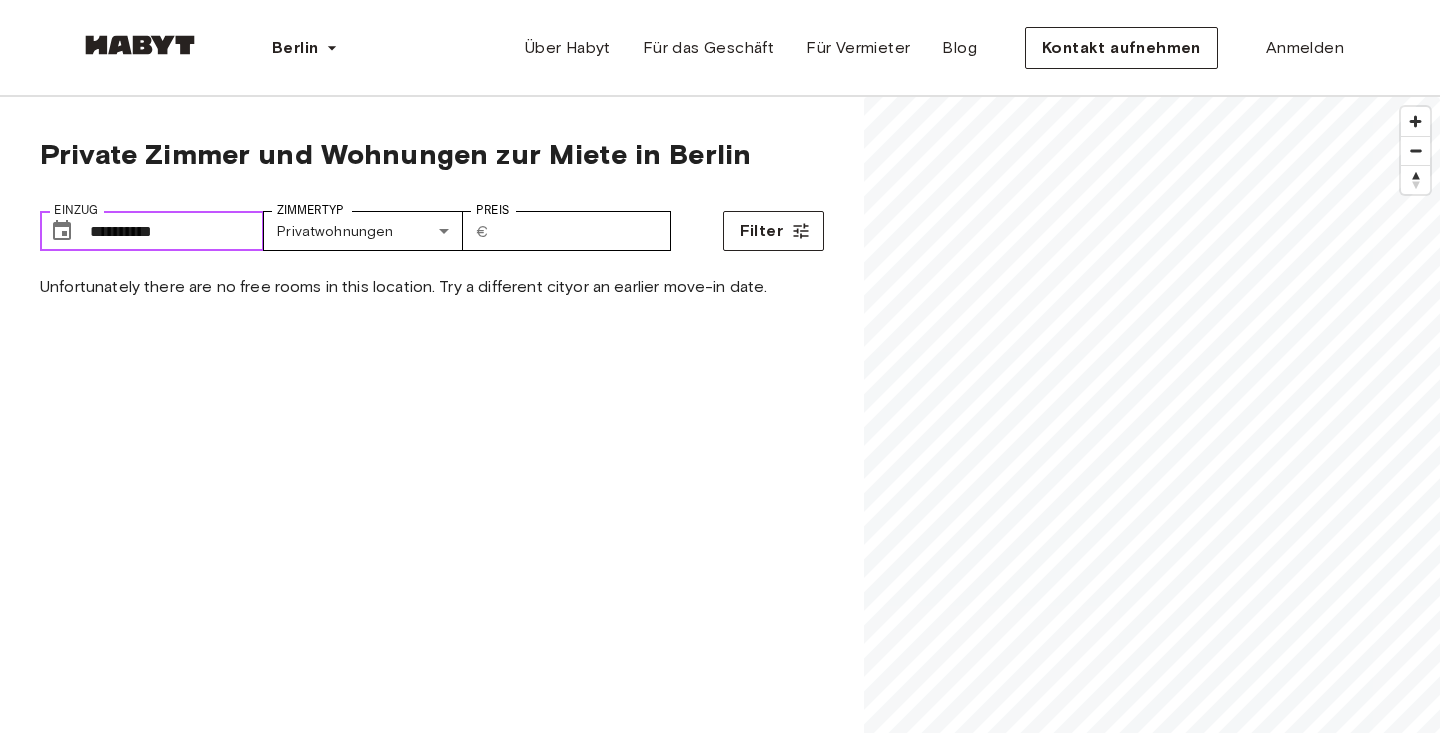 click on "**********" at bounding box center [177, 231] 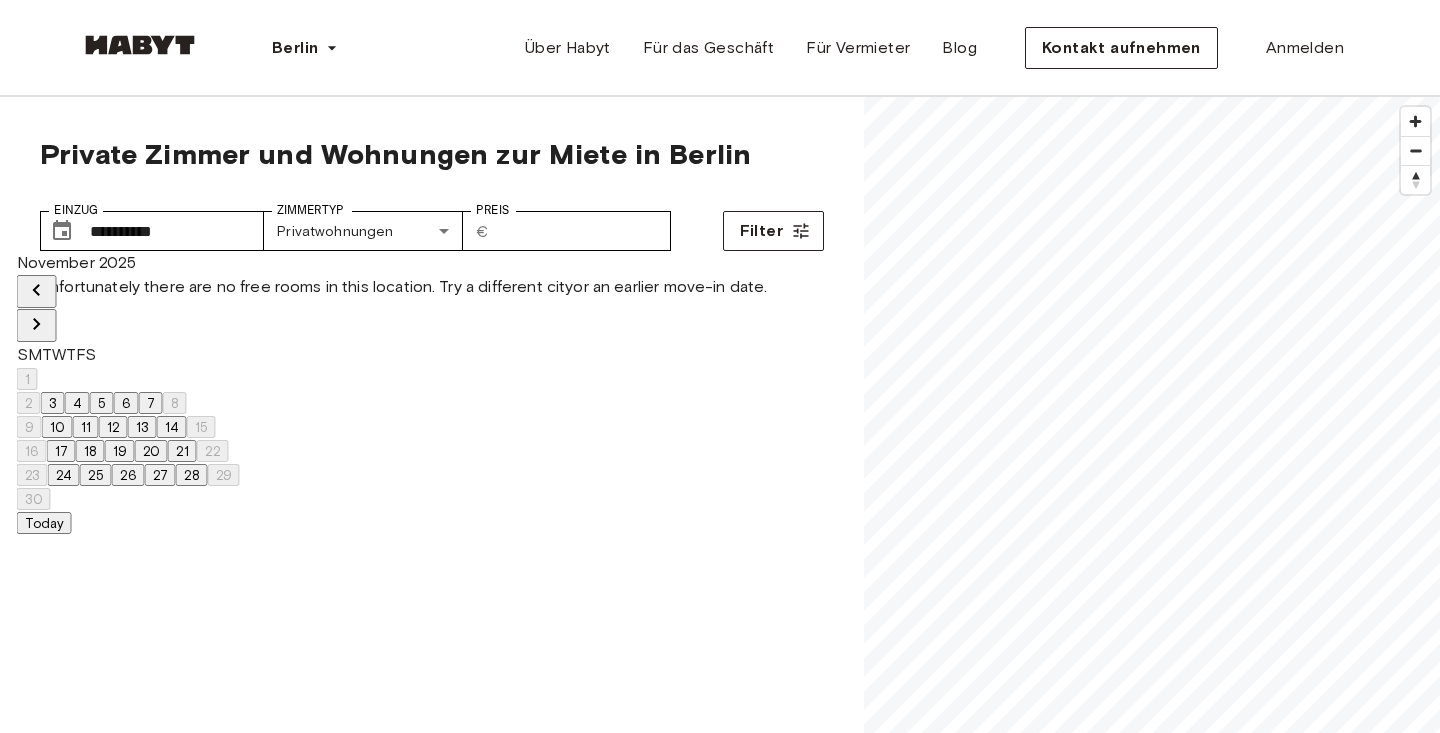 click 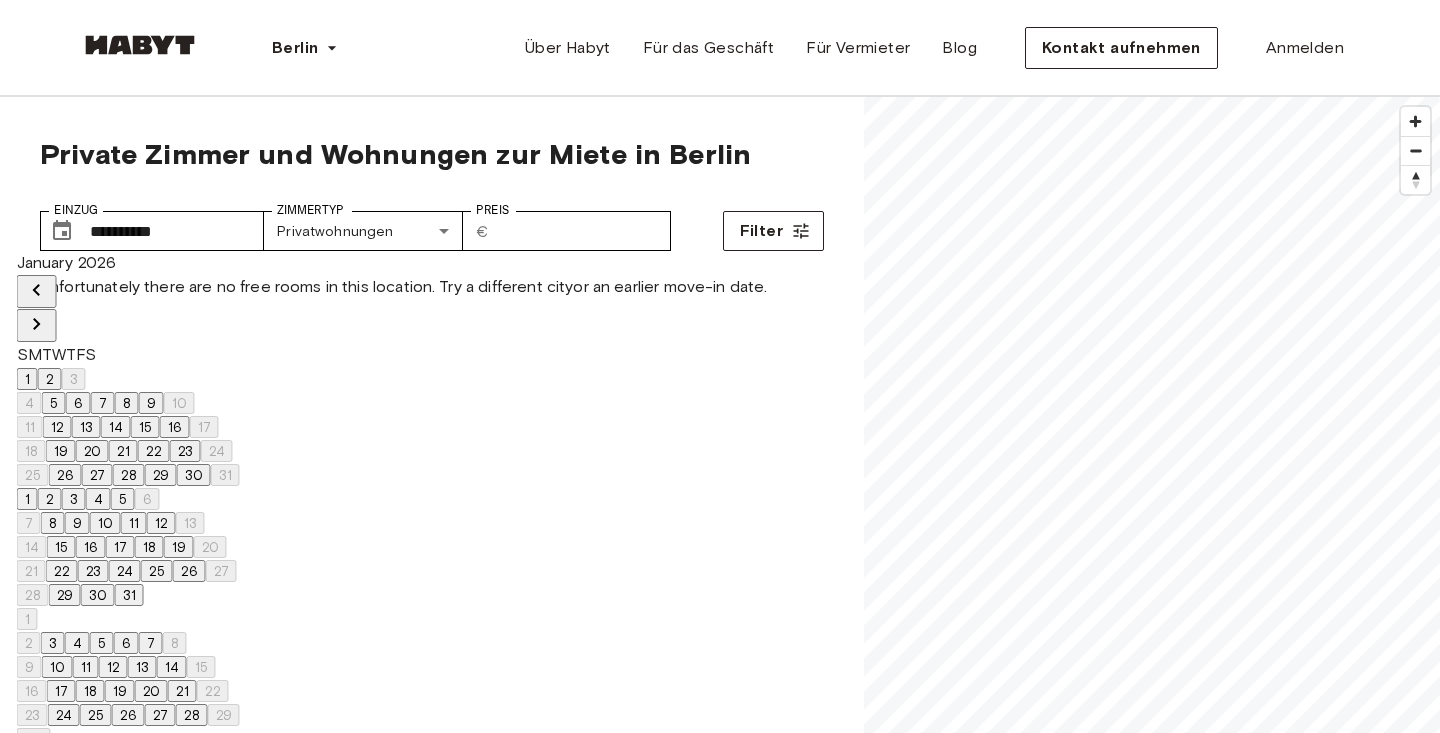 click 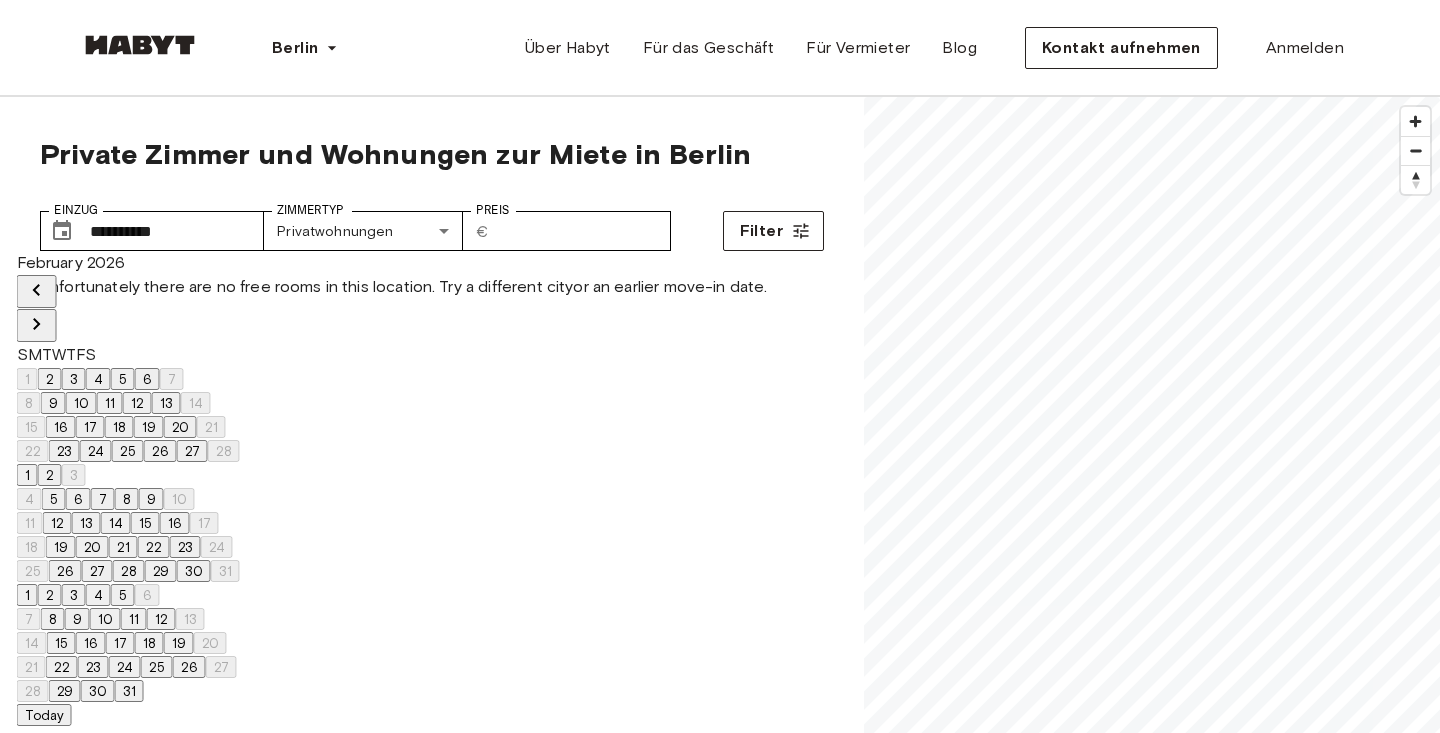 click 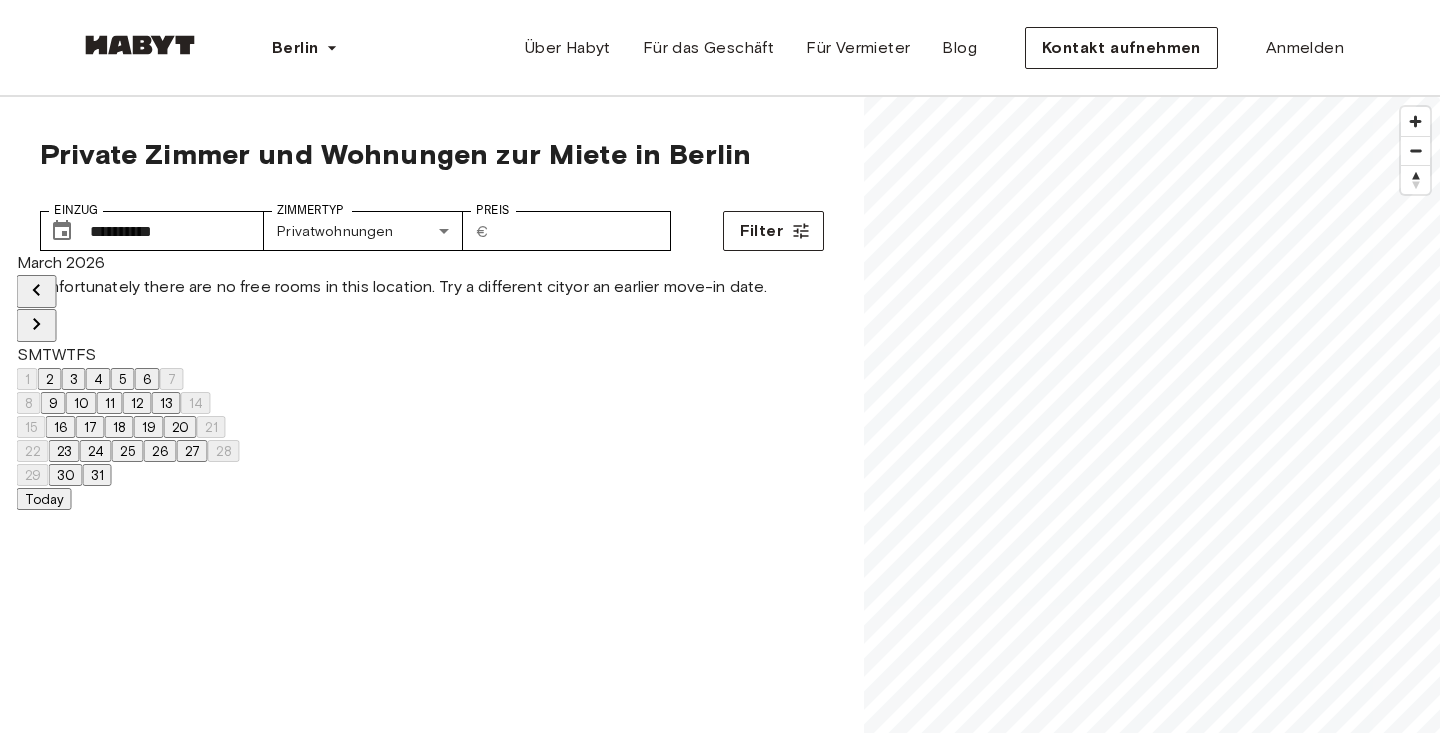 click on "2" at bounding box center [50, 379] 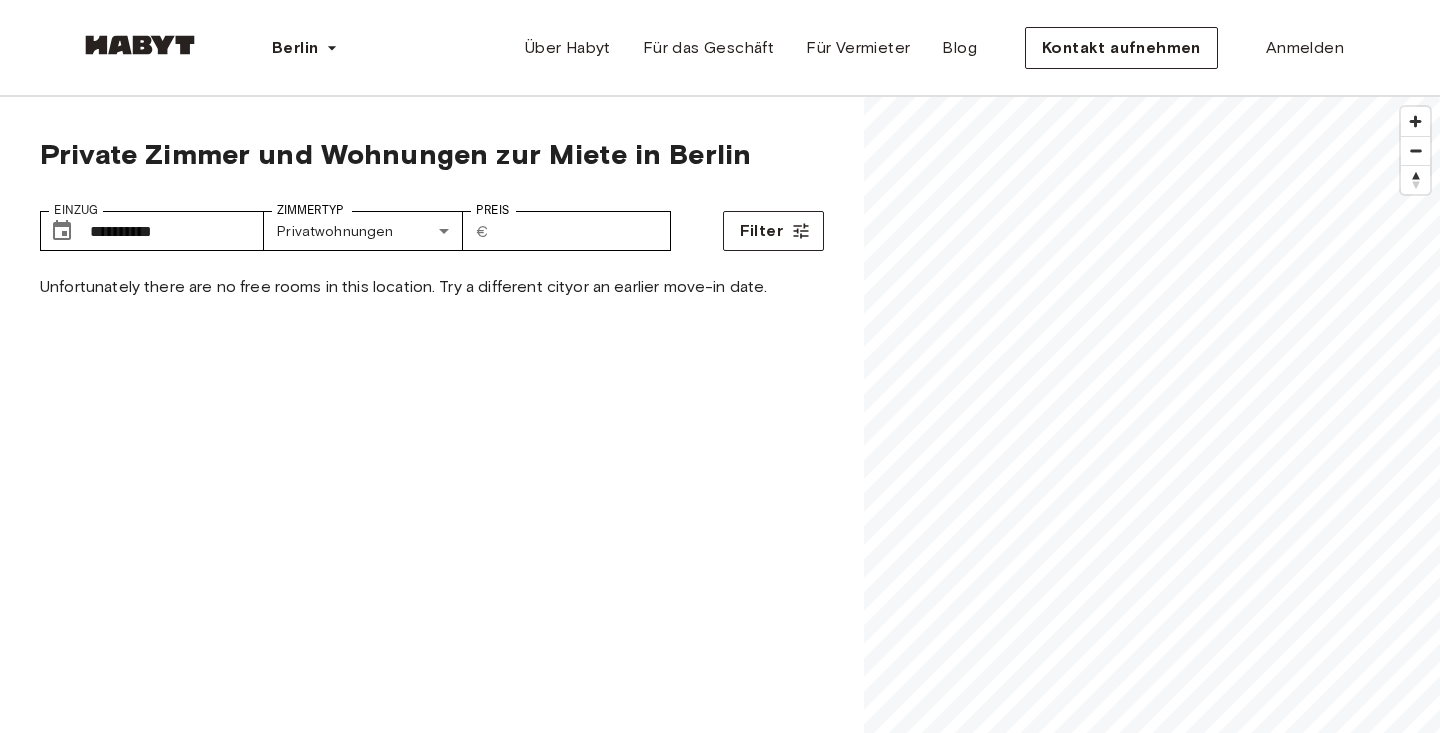 click on "Unfortunately there are no free rooms in this location. Try a   different city  or an   earlier move-in date ." at bounding box center [432, 641] 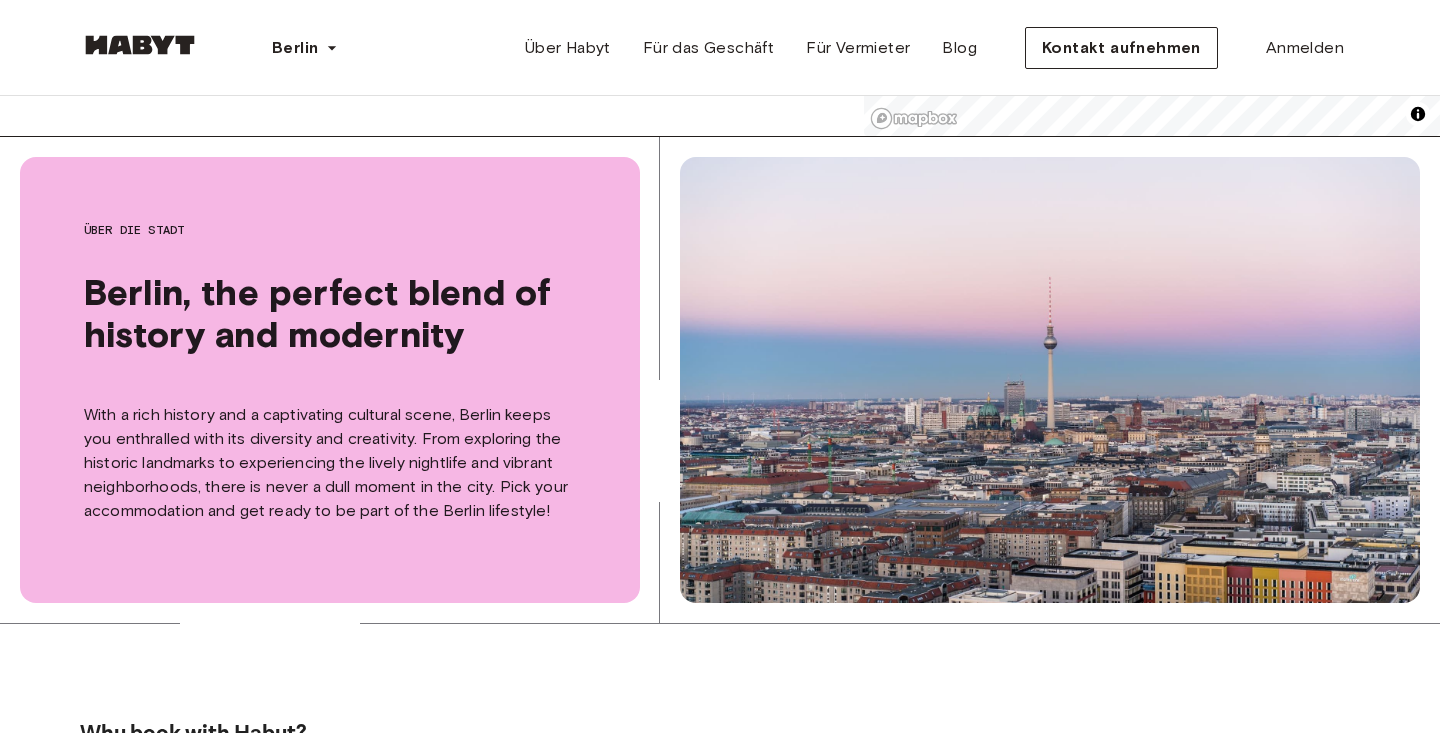 scroll, scrollTop: 1066, scrollLeft: 0, axis: vertical 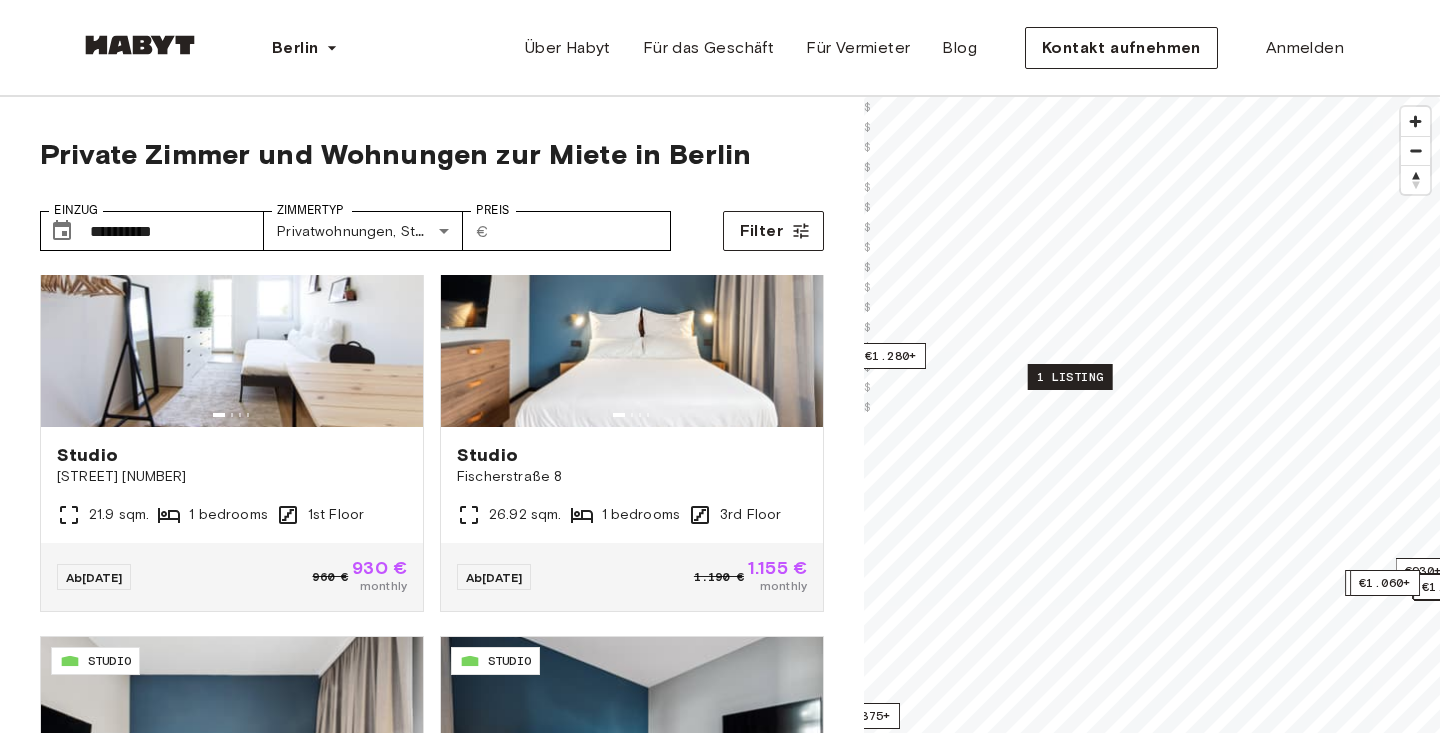 click on "1 listing" at bounding box center (1070, 377) 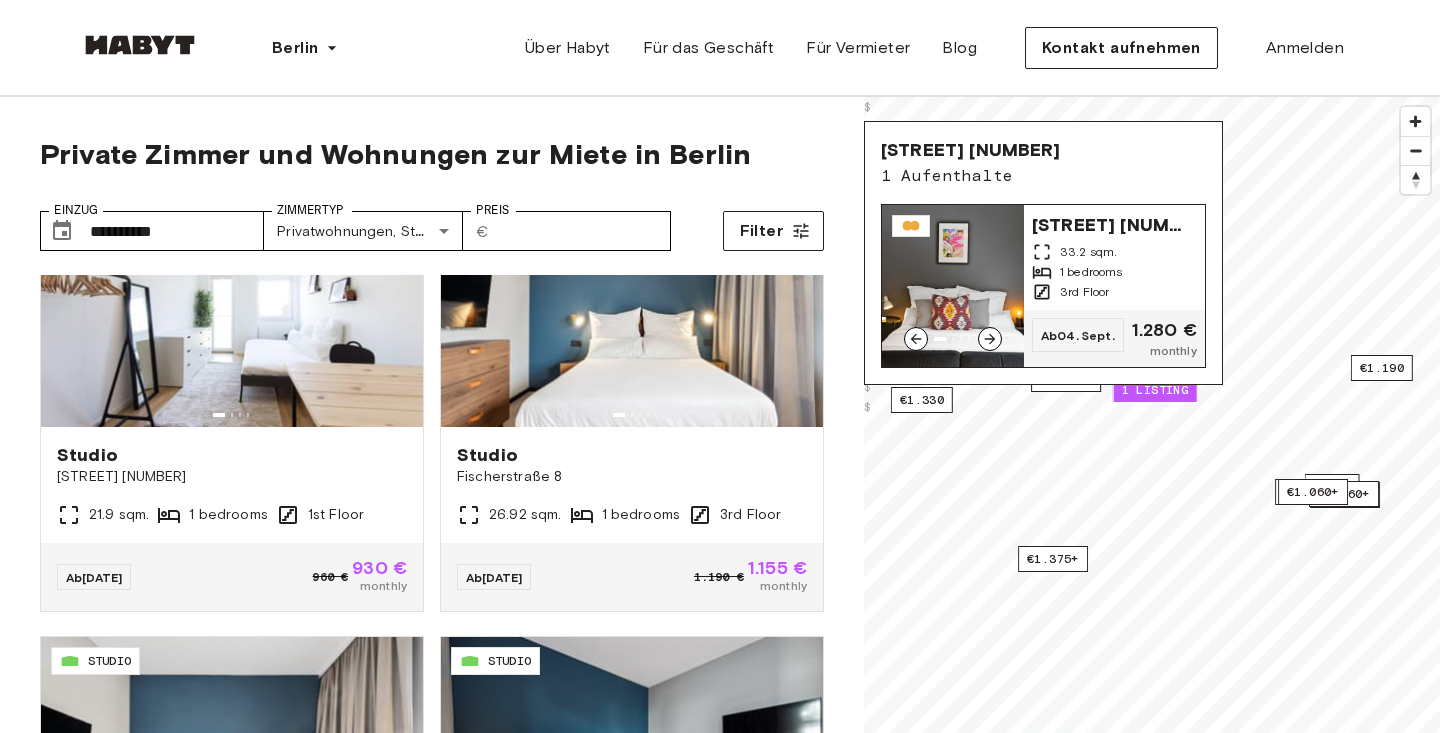 click on "[STREET] [NUMBER]" at bounding box center (1112, 223) 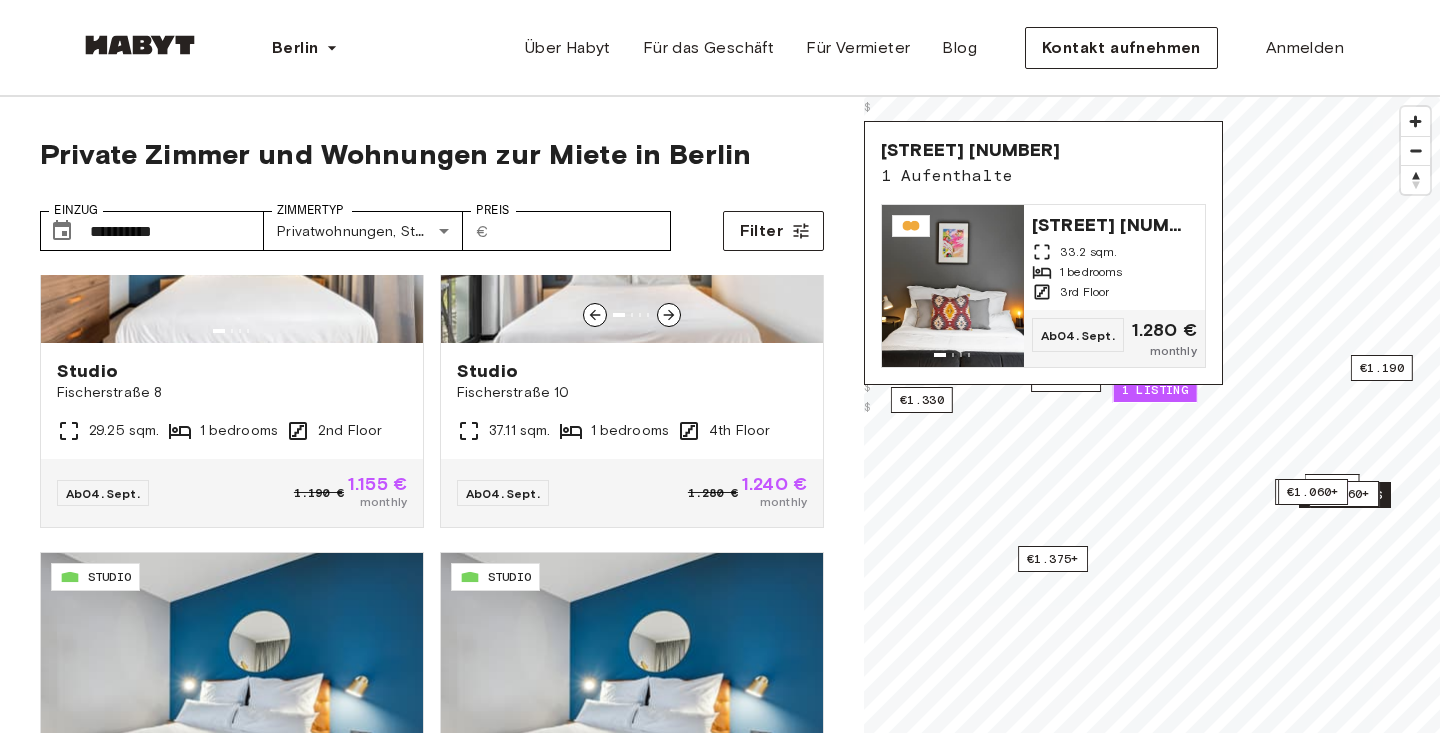 scroll, scrollTop: 3857, scrollLeft: 0, axis: vertical 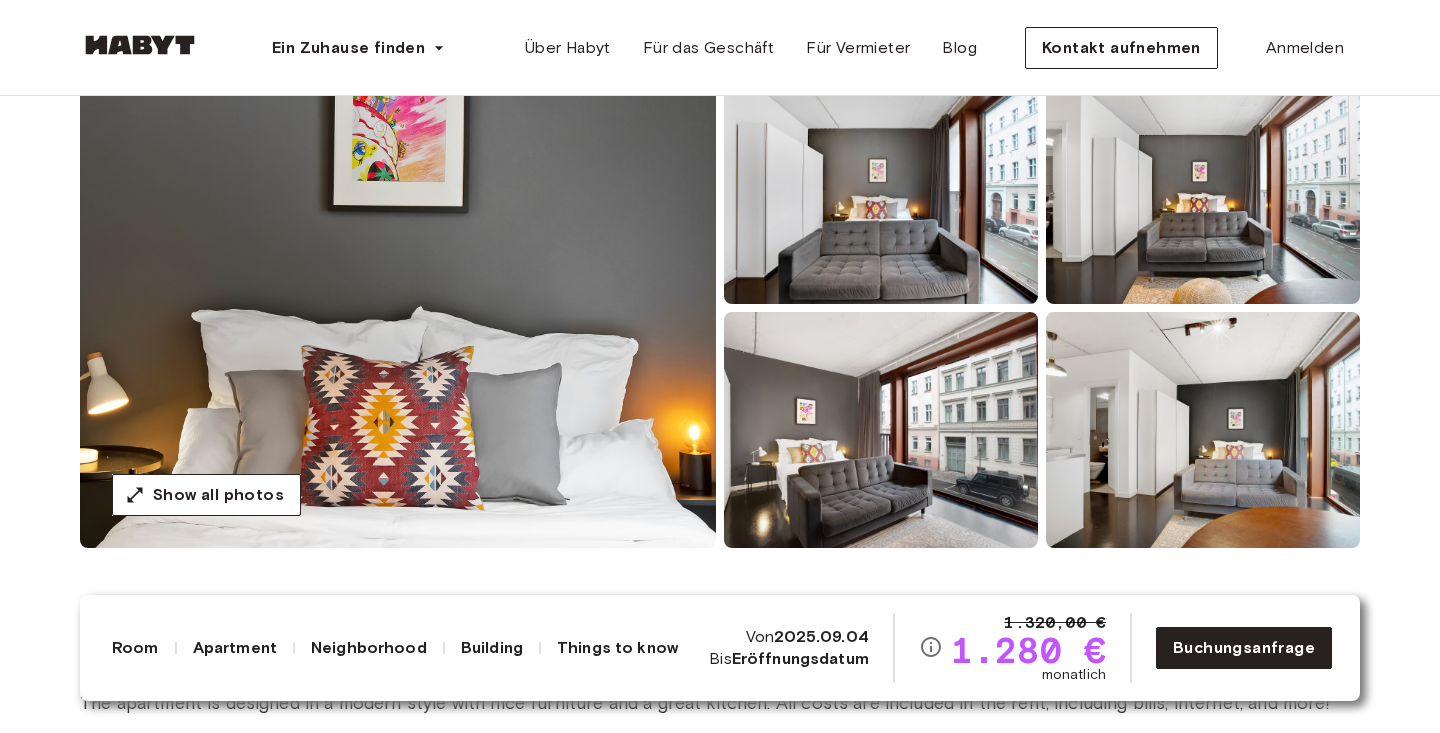 click at bounding box center (398, 308) 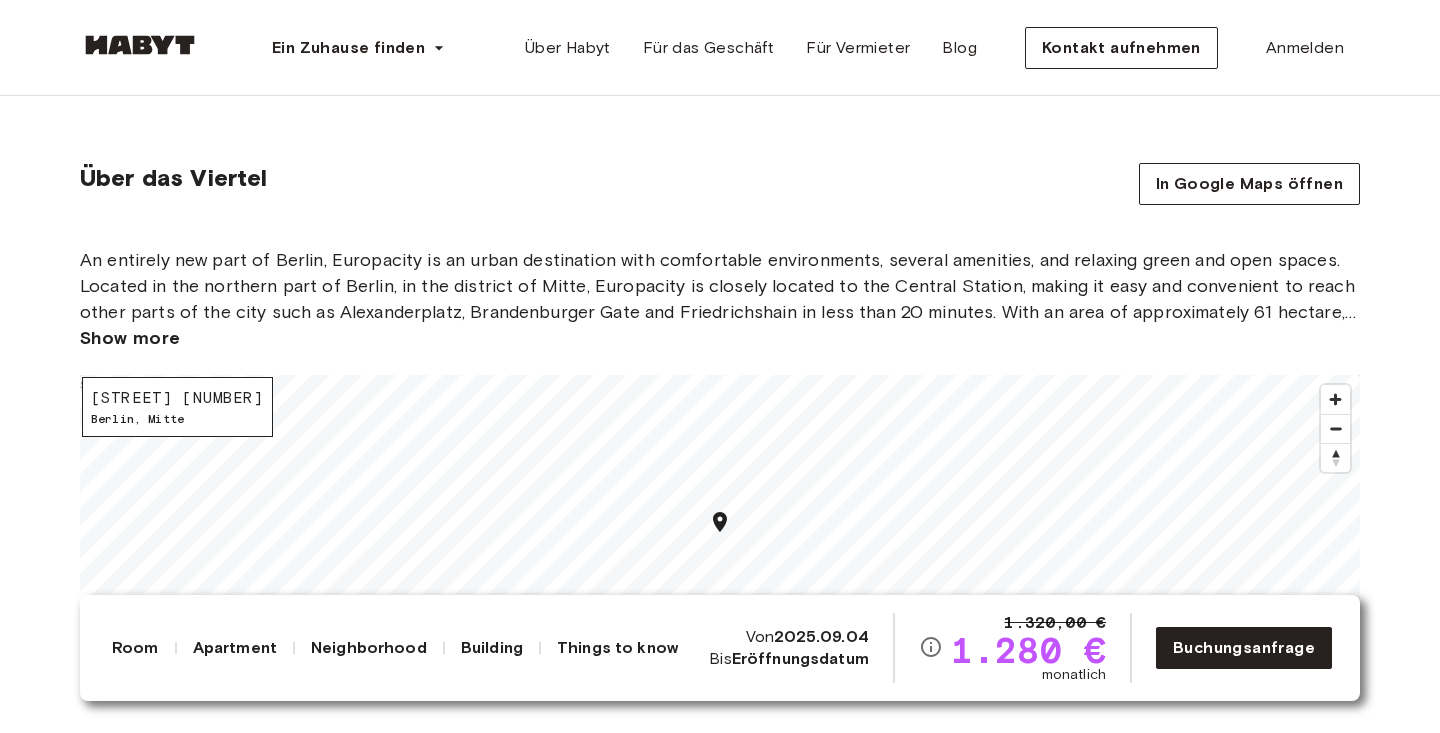 scroll, scrollTop: 1939, scrollLeft: 0, axis: vertical 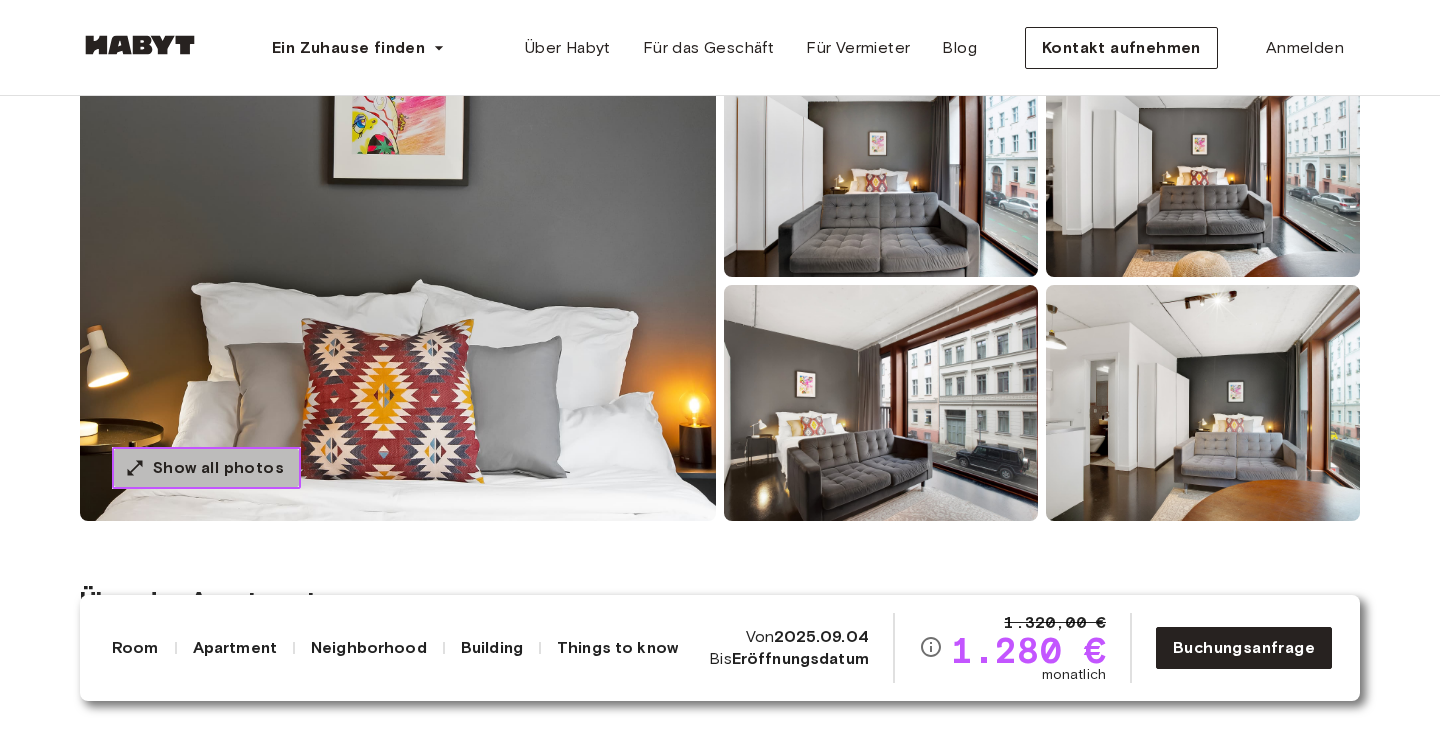 click on "Show all photos" at bounding box center [218, 468] 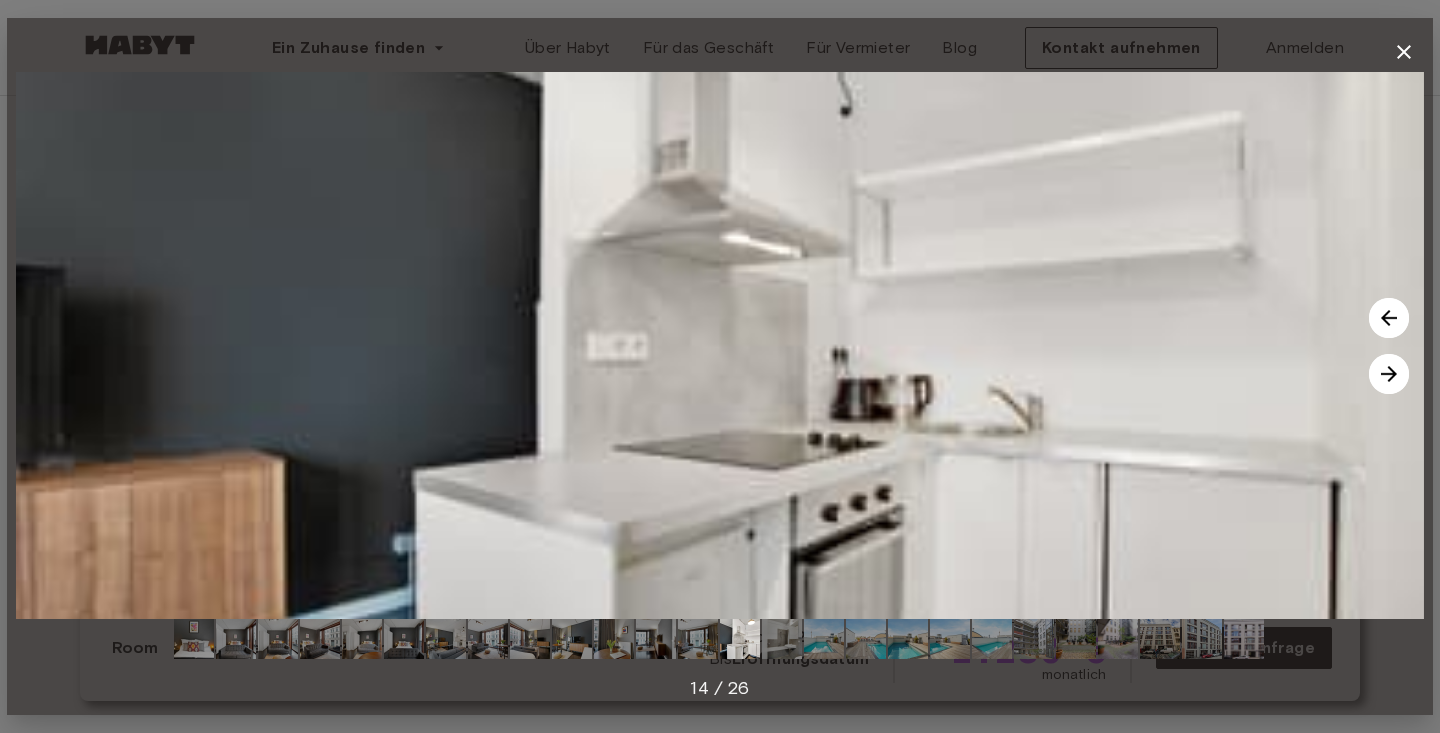 click 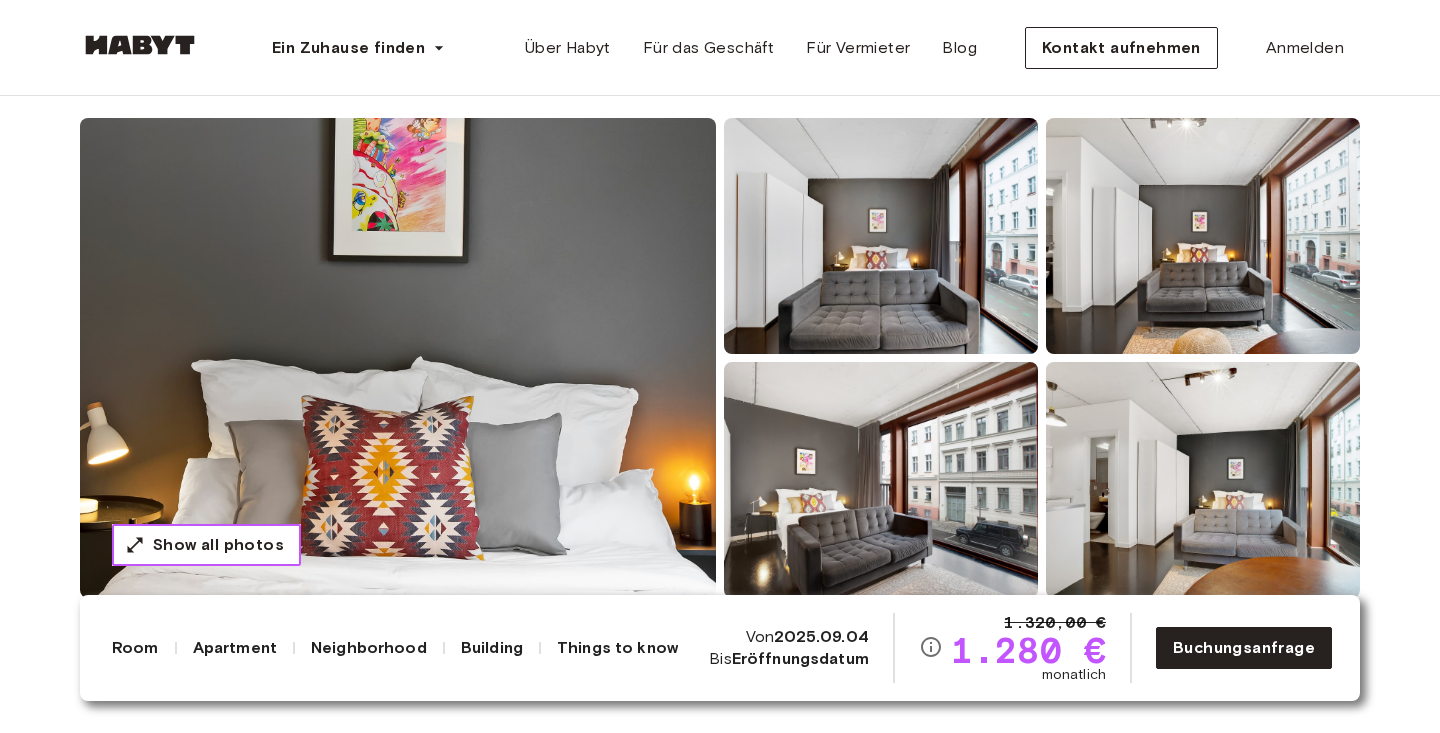 scroll, scrollTop: 0, scrollLeft: 0, axis: both 